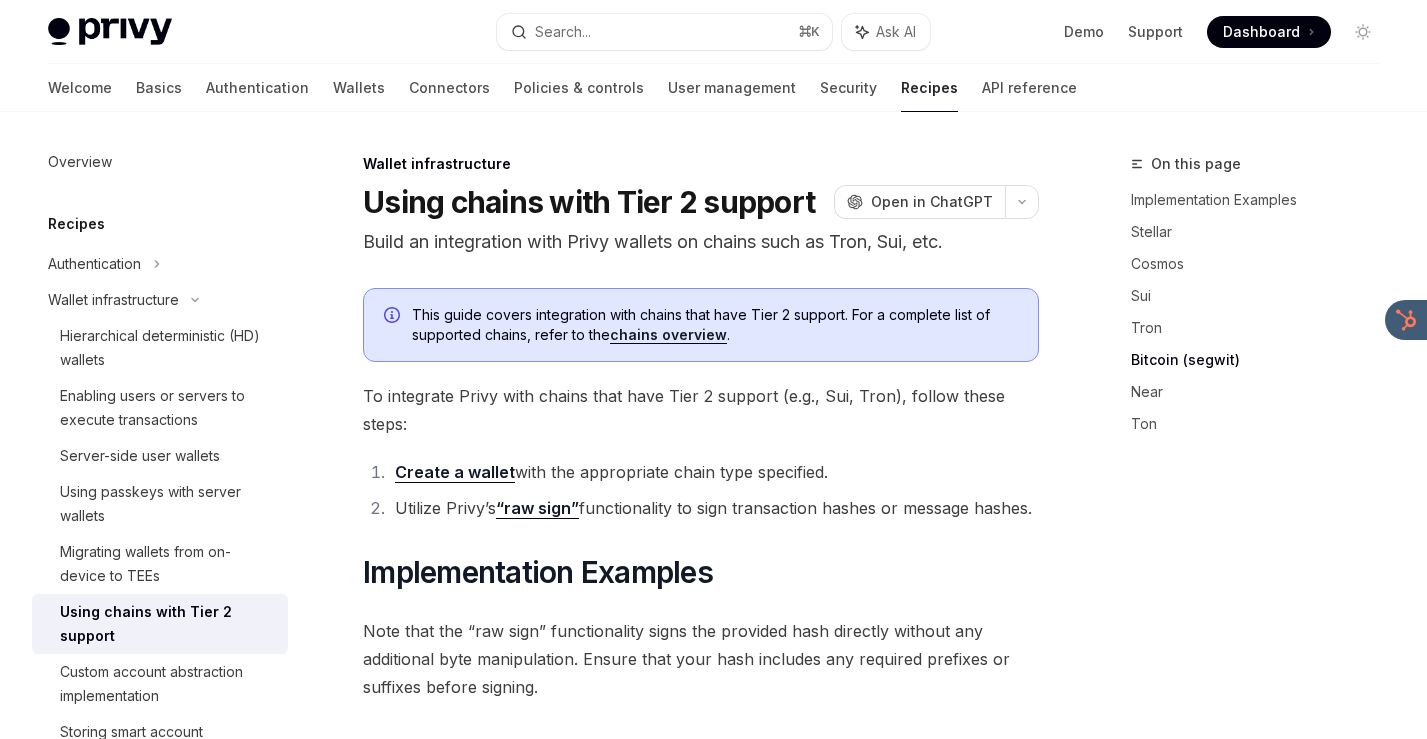 scroll, scrollTop: 1726, scrollLeft: 0, axis: vertical 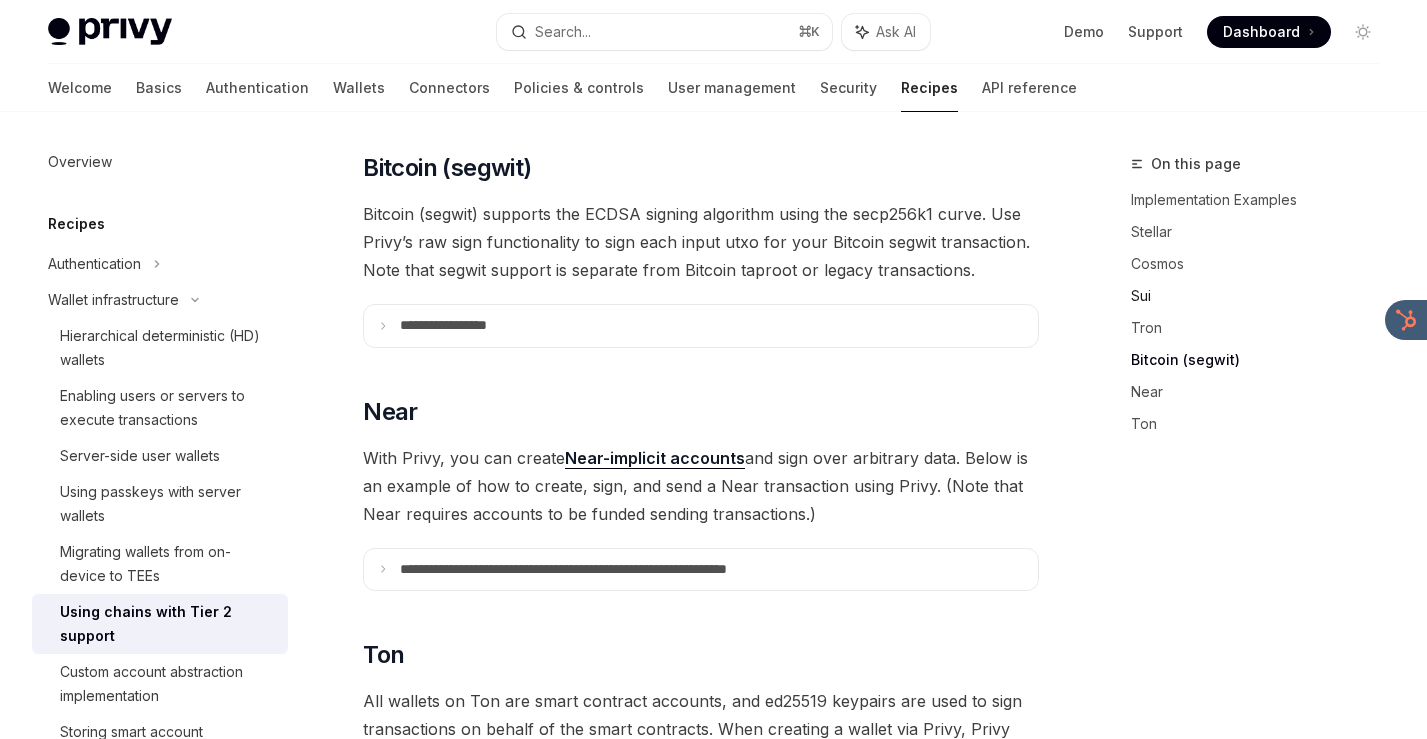 click on "Sui" at bounding box center [1263, 296] 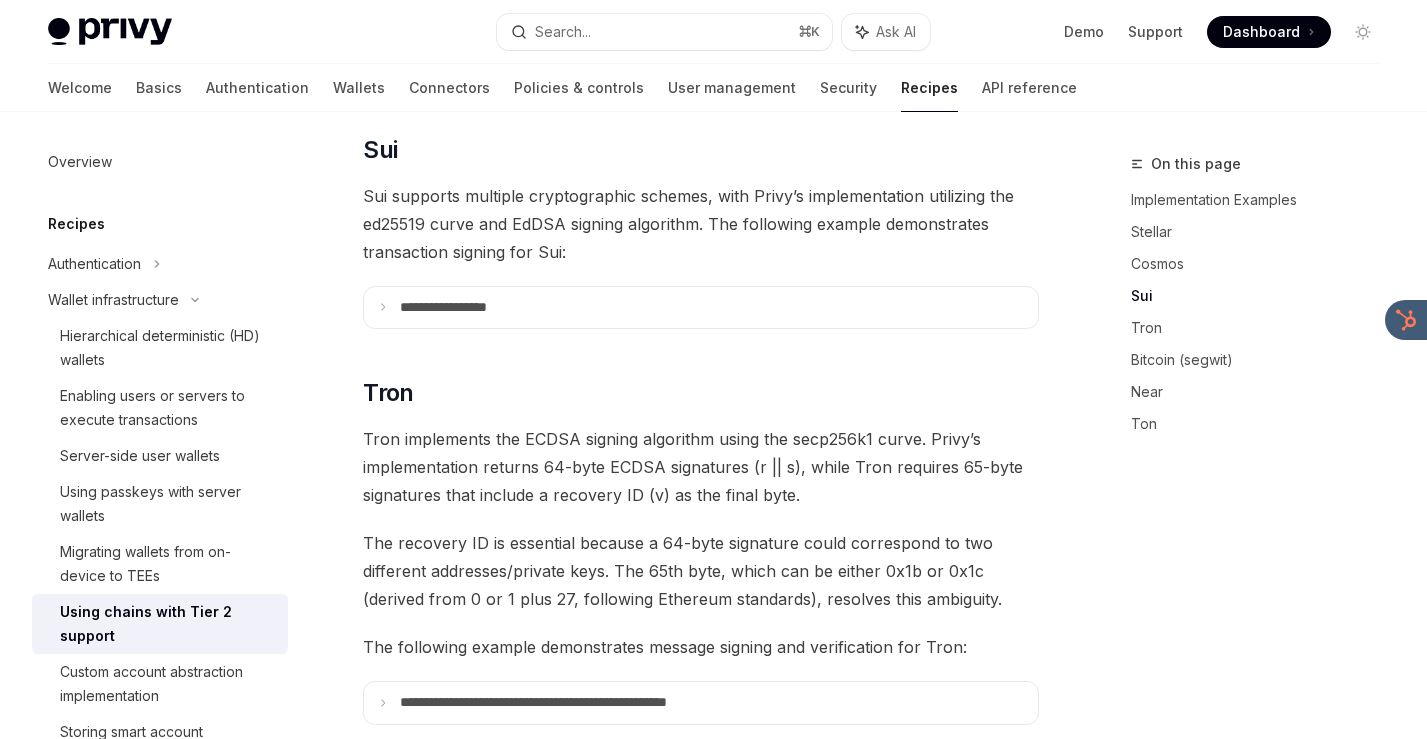 scroll, scrollTop: 1027, scrollLeft: 0, axis: vertical 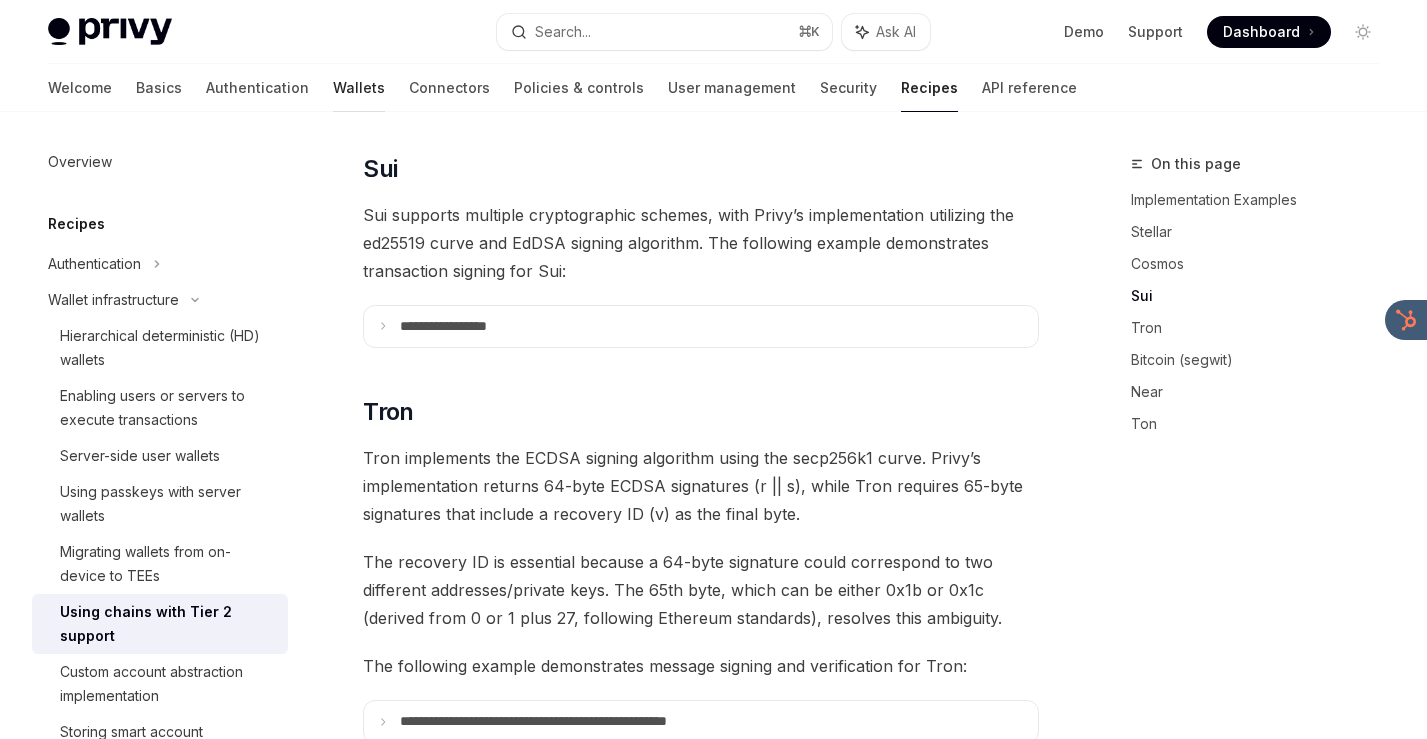 click on "Wallets" at bounding box center [359, 88] 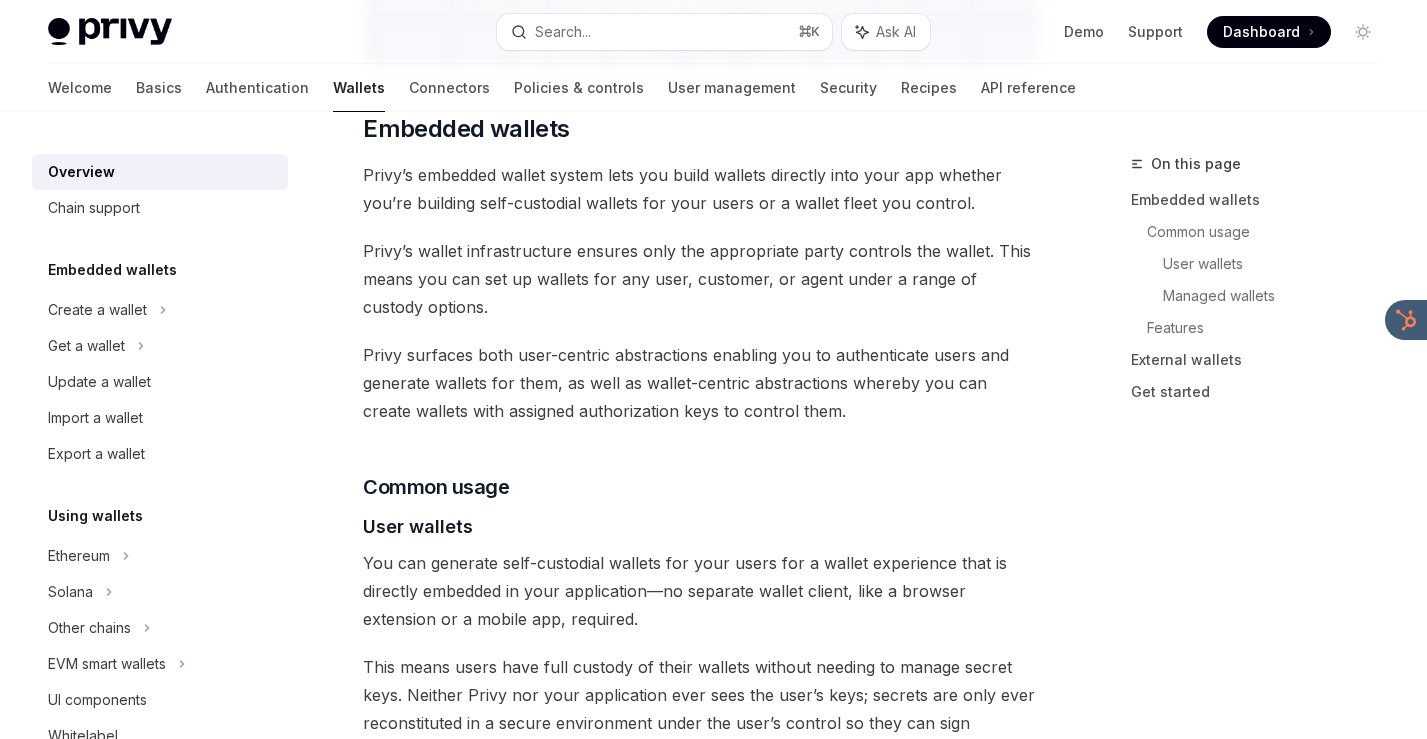 scroll, scrollTop: 0, scrollLeft: 0, axis: both 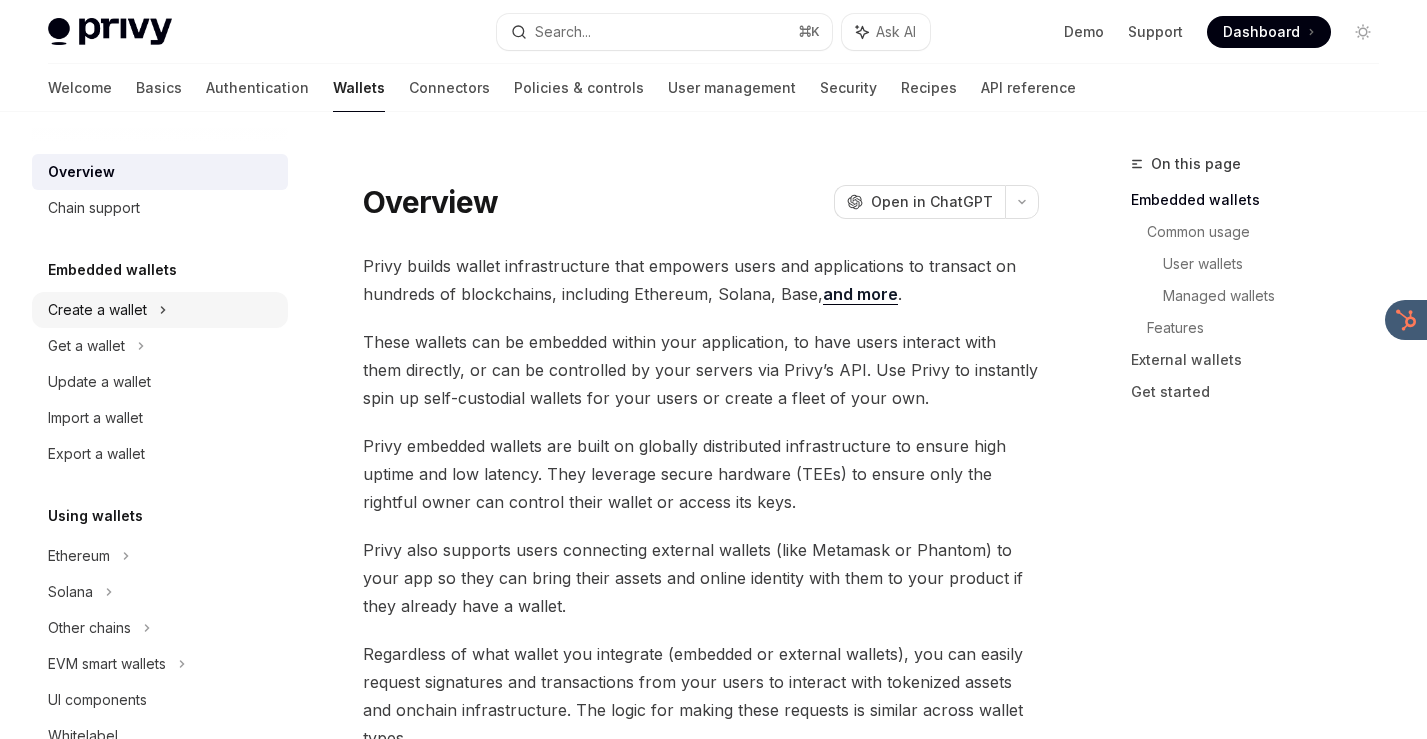 click on "Create a wallet" at bounding box center (160, 310) 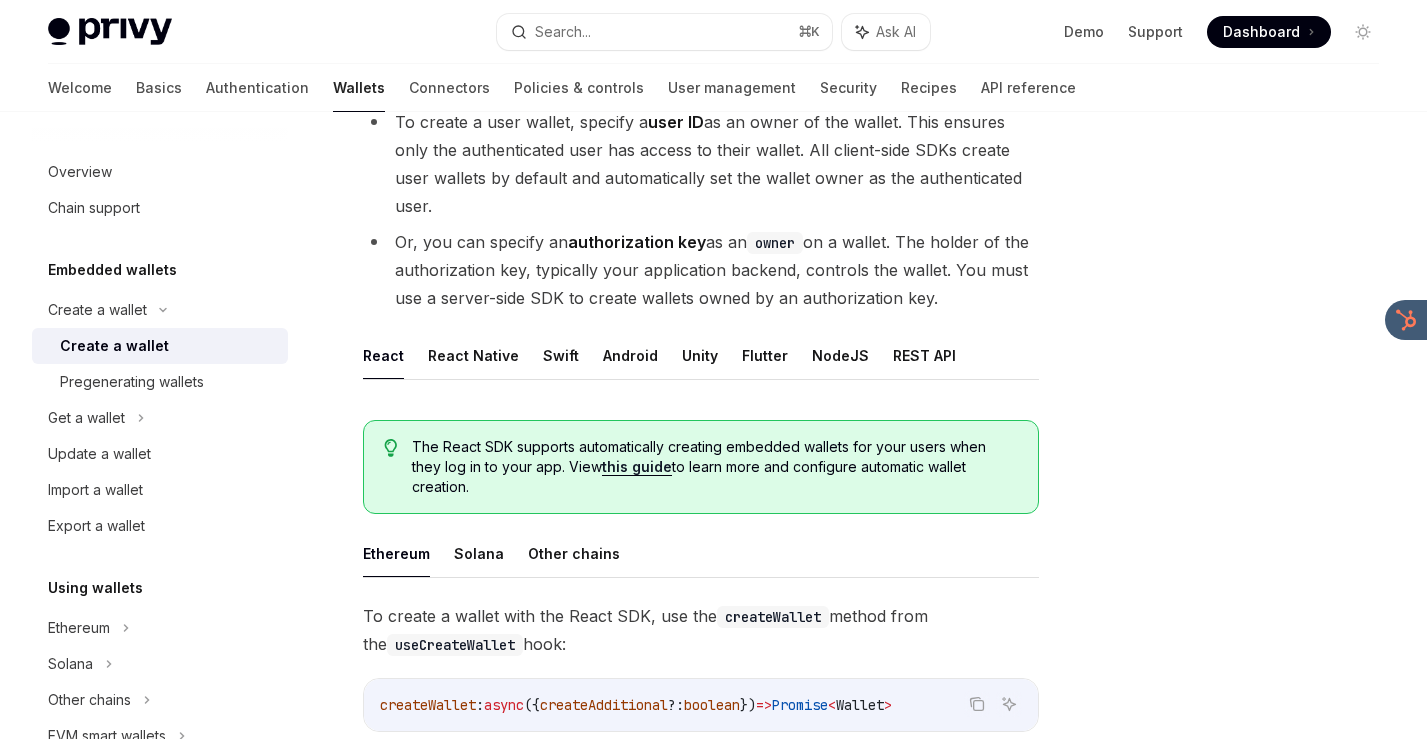 scroll, scrollTop: 312, scrollLeft: 0, axis: vertical 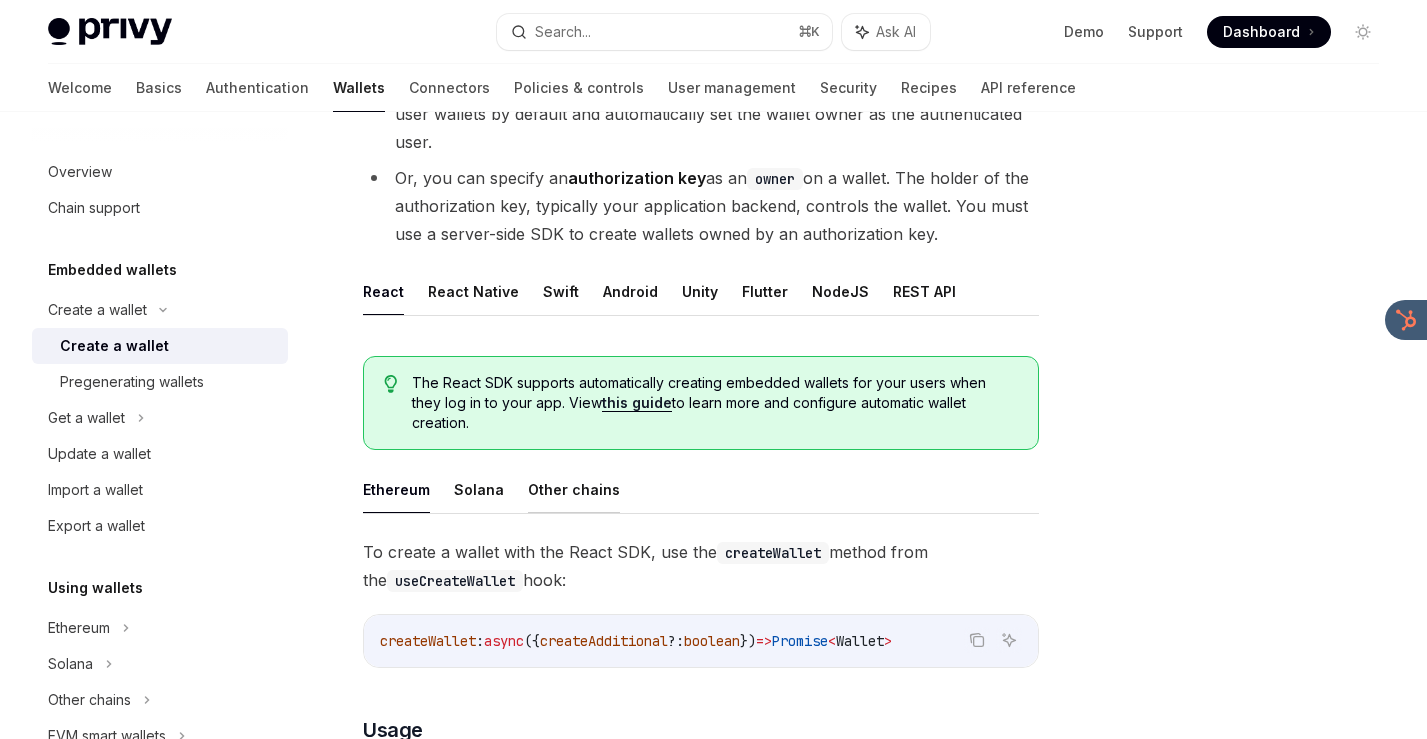 click on "Other chains" at bounding box center (574, 489) 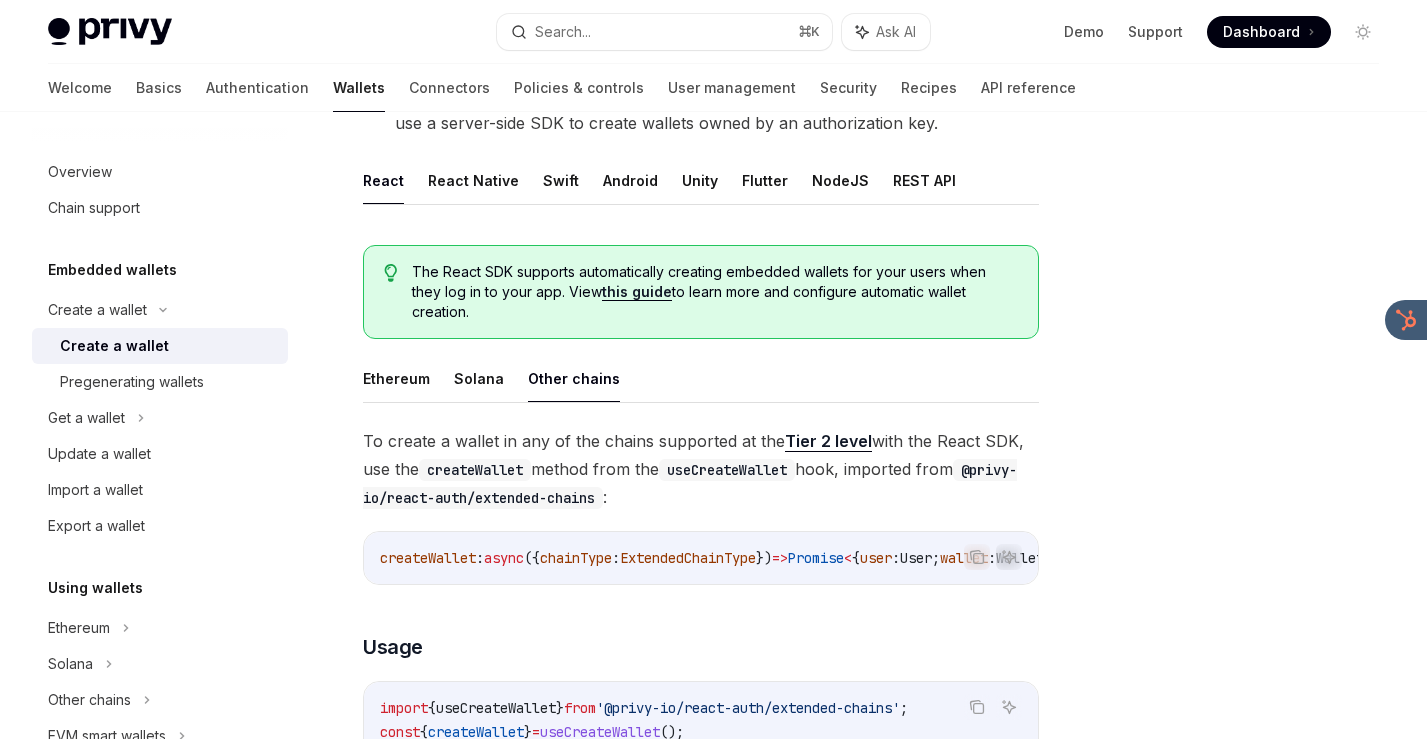 scroll, scrollTop: 425, scrollLeft: 0, axis: vertical 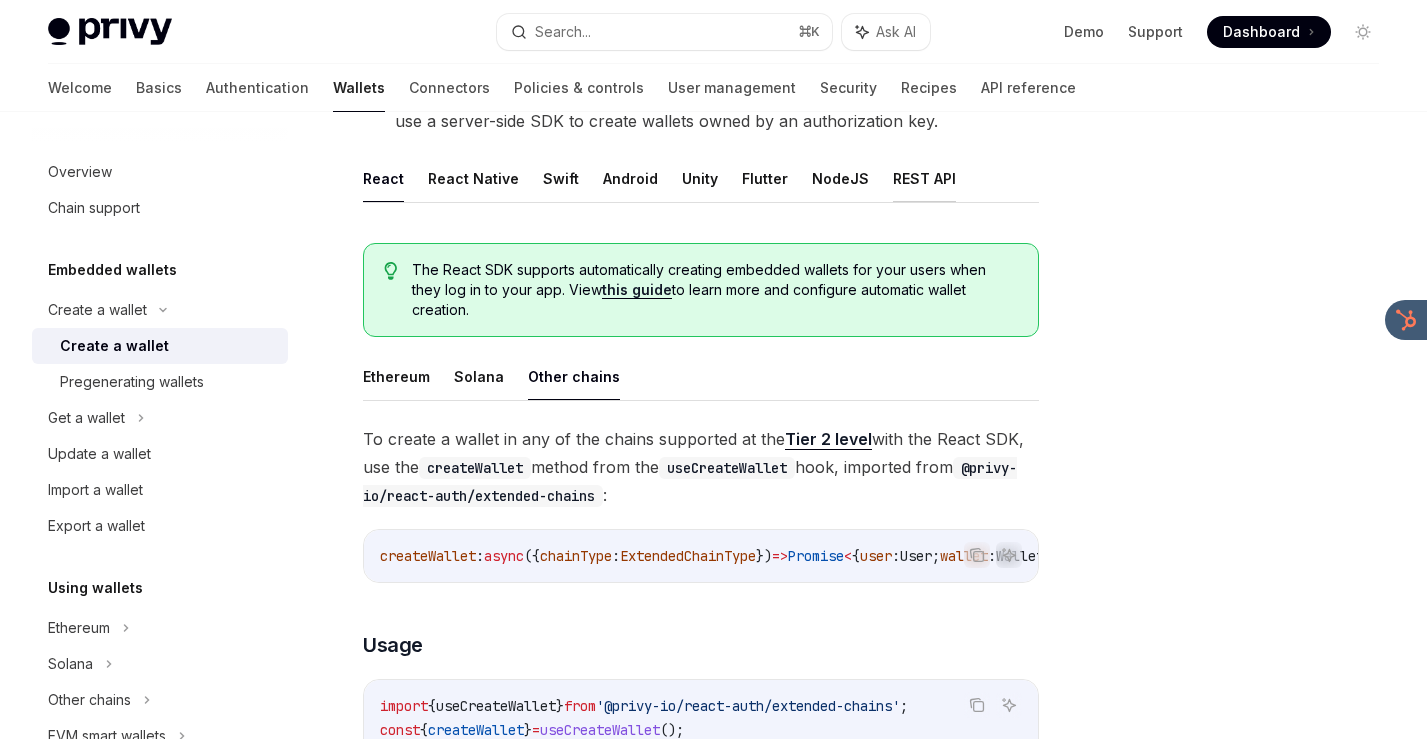 click on "REST API" at bounding box center [924, 178] 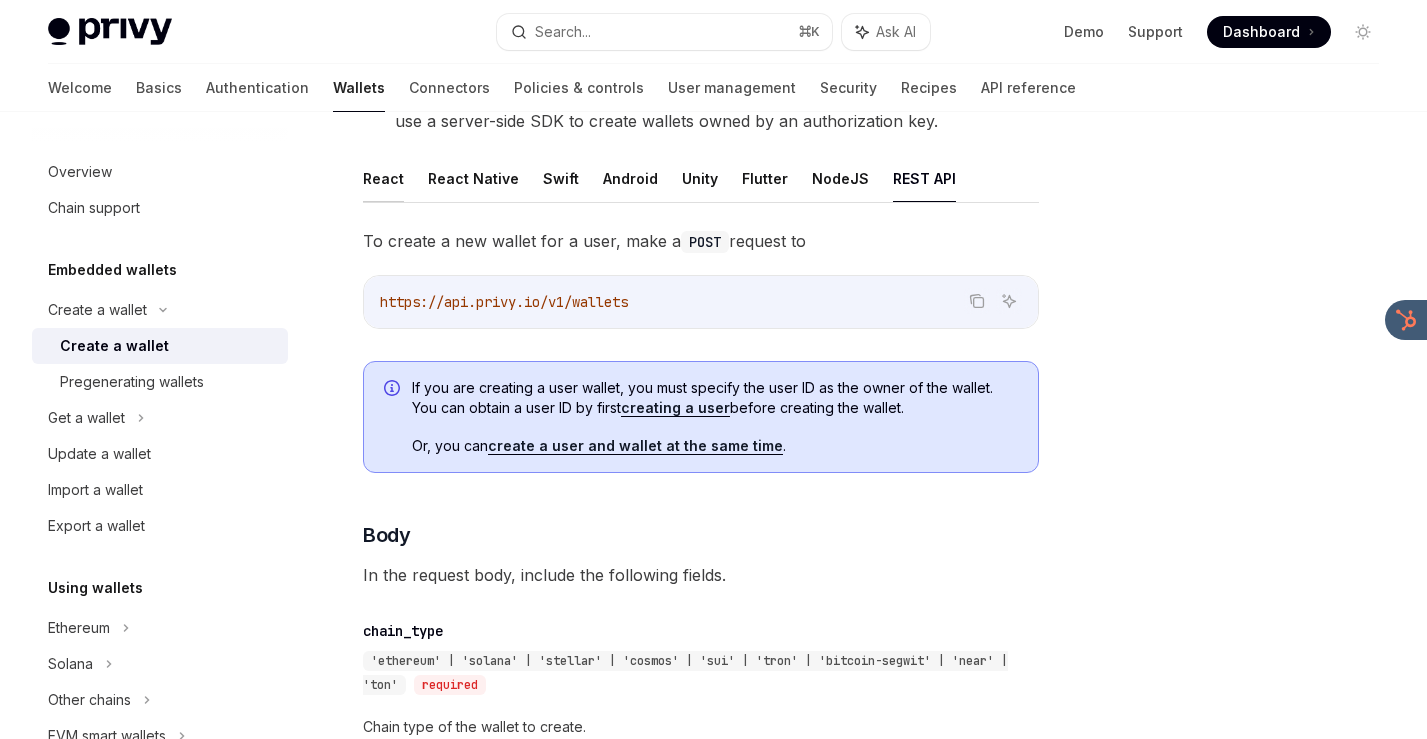 click on "React" at bounding box center (383, 178) 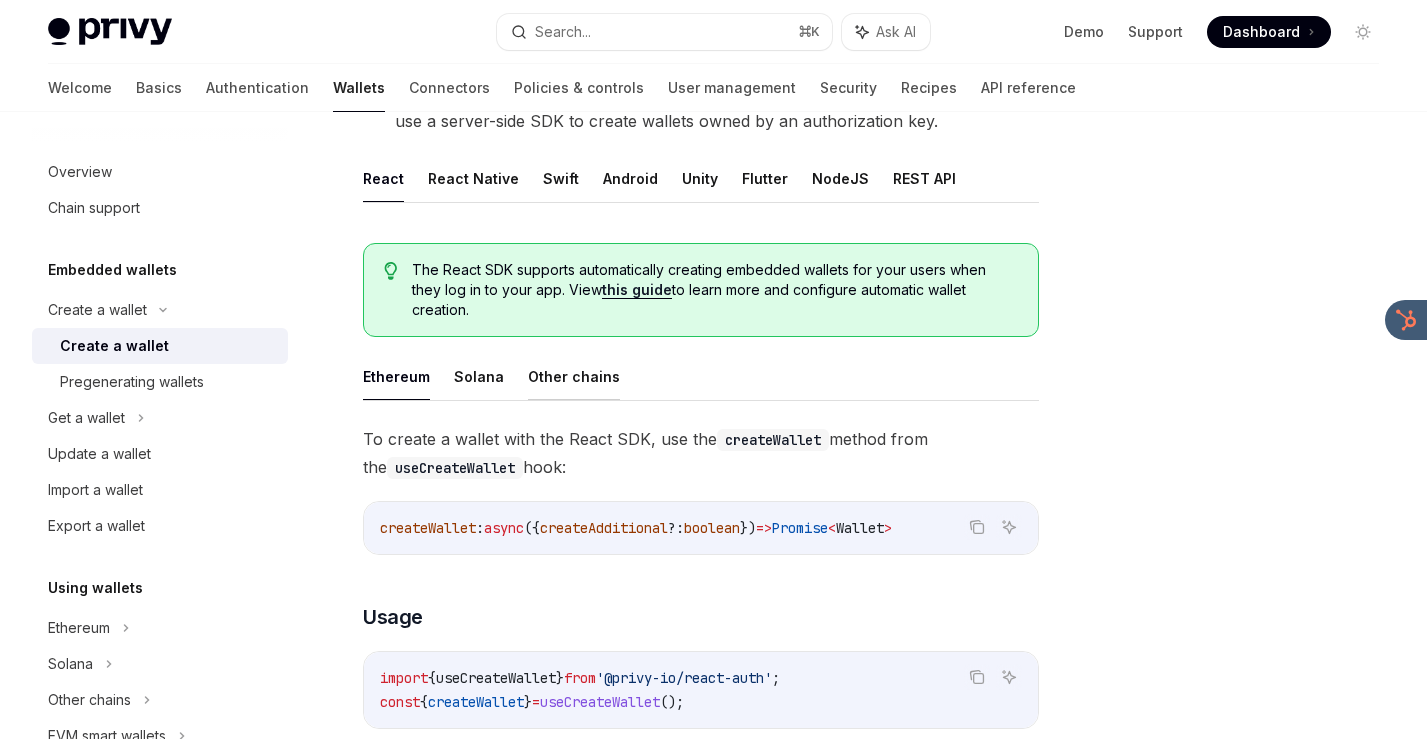 click on "Other chains" at bounding box center [574, 376] 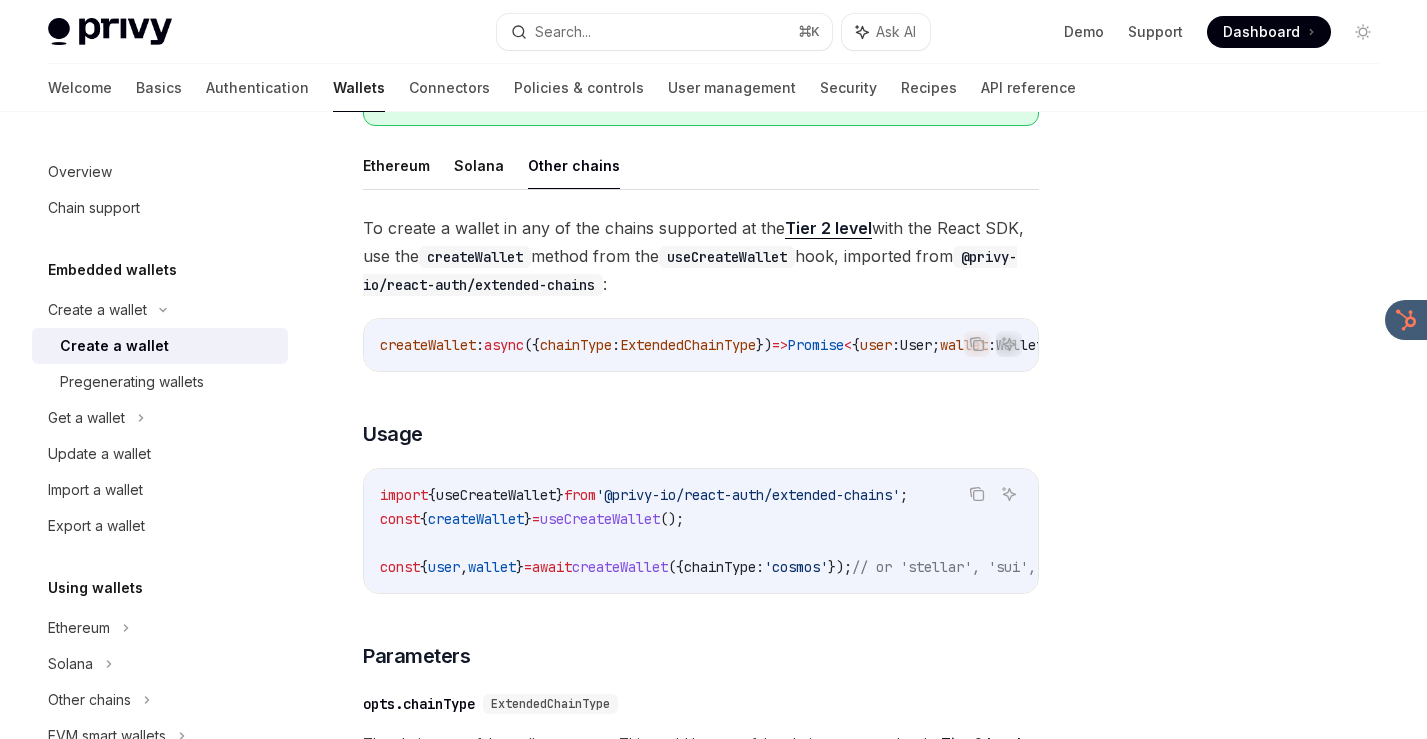 scroll, scrollTop: 642, scrollLeft: 0, axis: vertical 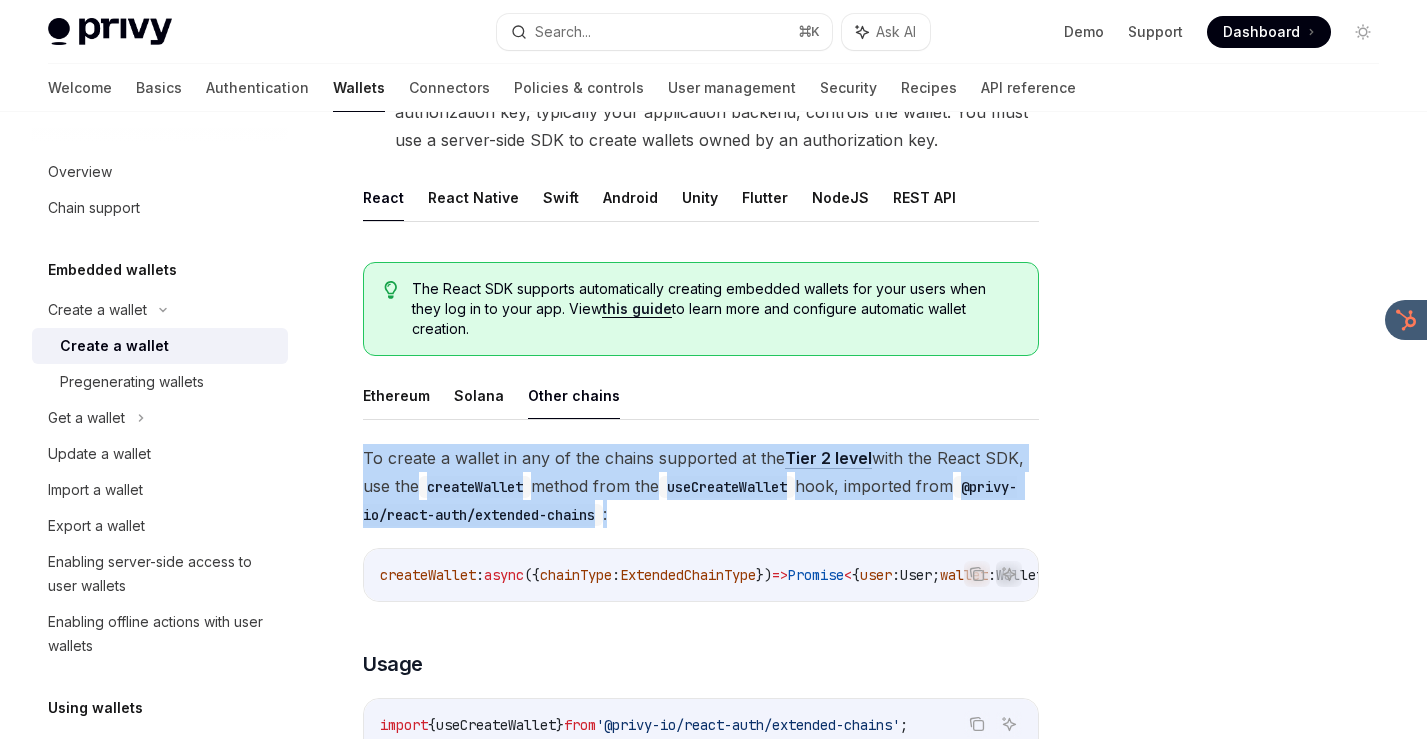 drag, startPoint x: 0, startPoint y: 0, endPoint x: 945, endPoint y: 490, distance: 1064.4834 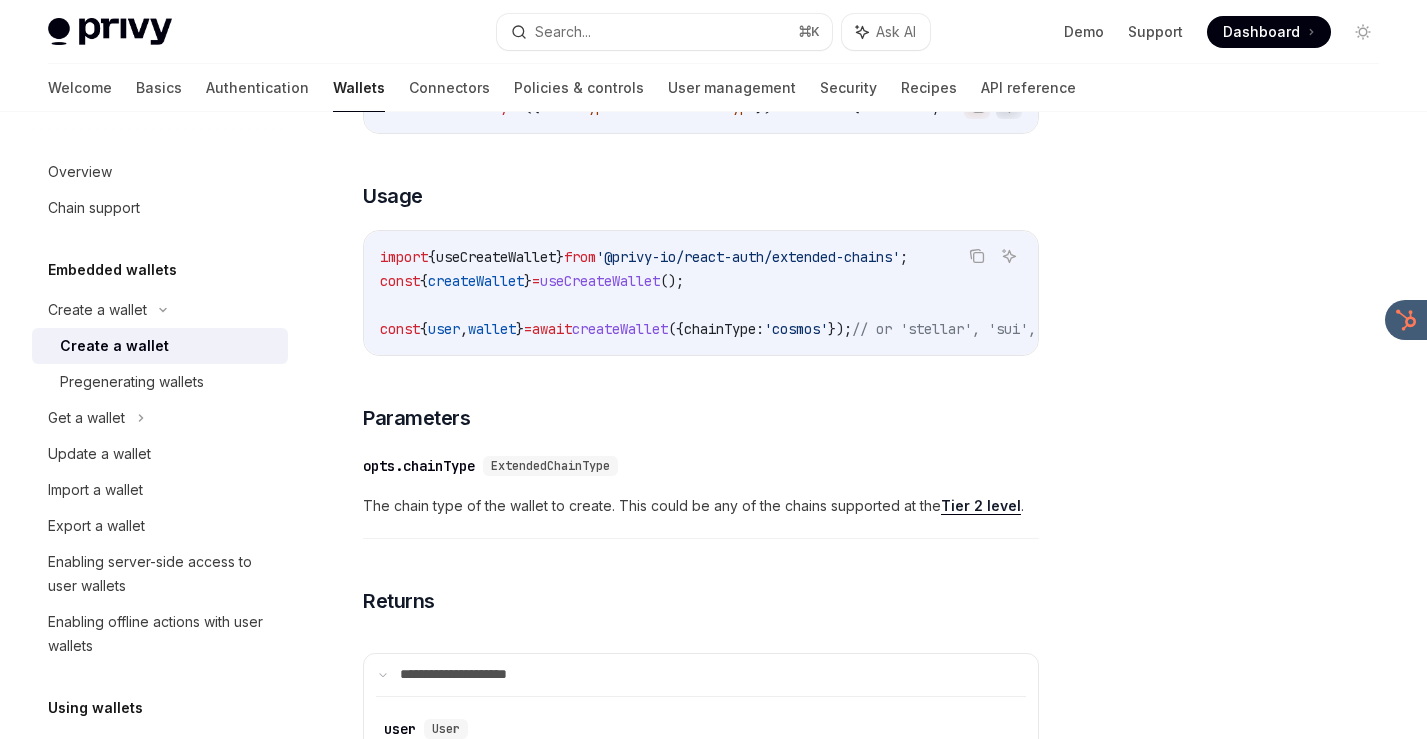 scroll, scrollTop: 875, scrollLeft: 0, axis: vertical 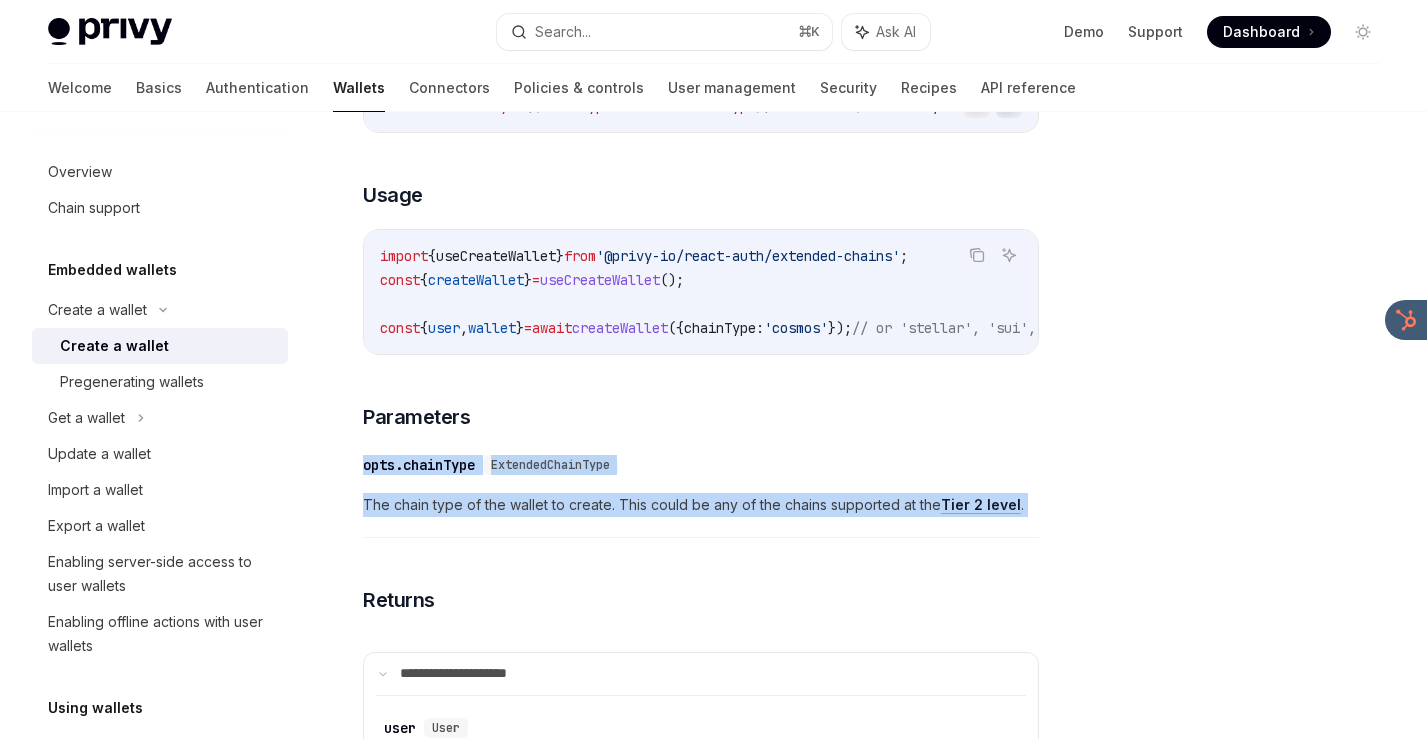 drag, startPoint x: 946, startPoint y: 422, endPoint x: 946, endPoint y: 555, distance: 133 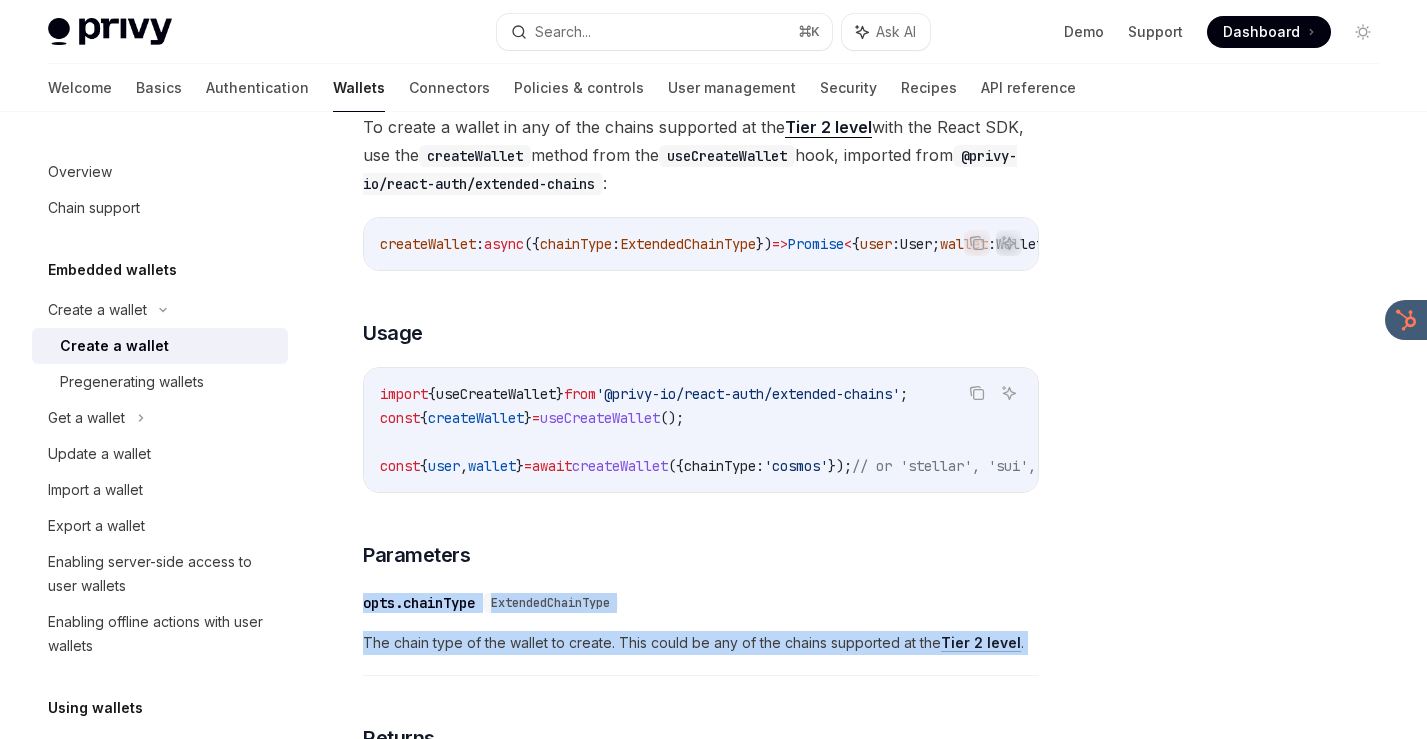 scroll, scrollTop: 717, scrollLeft: 0, axis: vertical 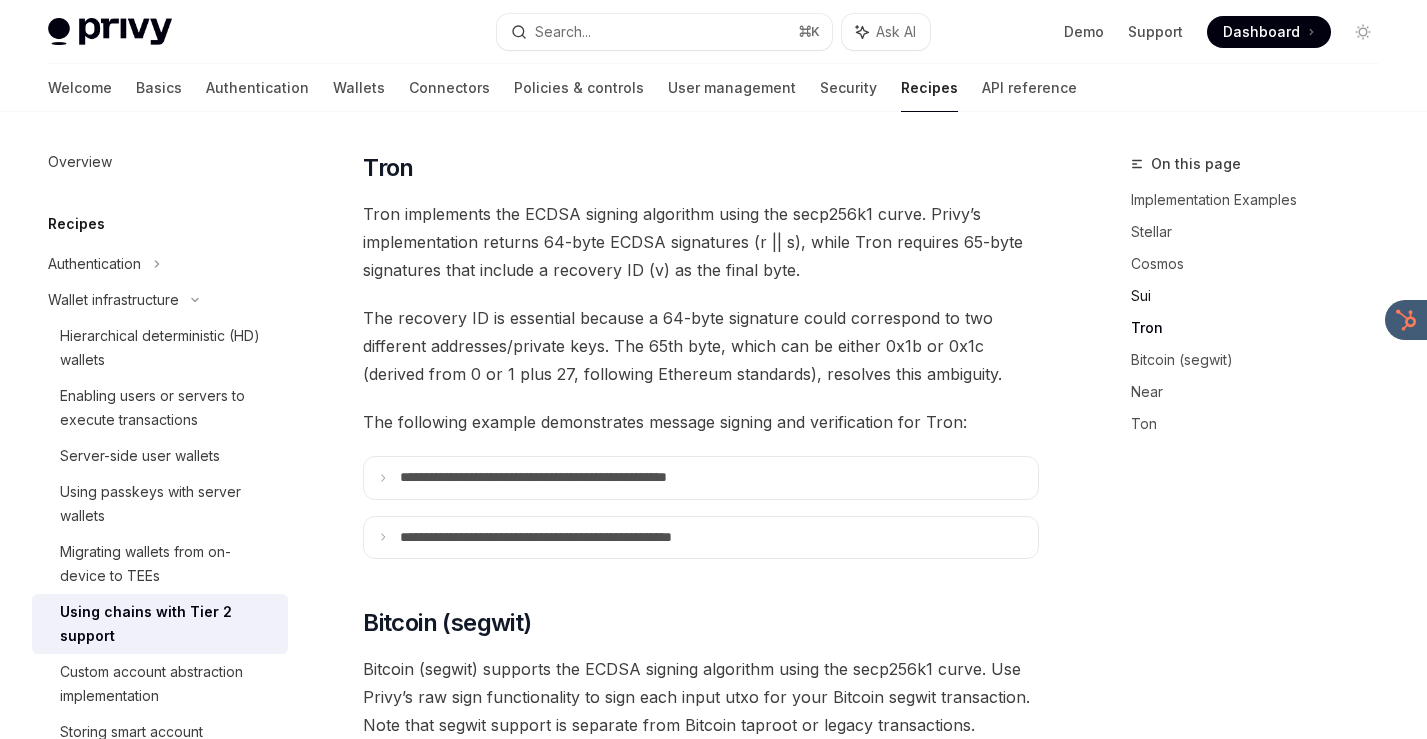 click on "Sui" at bounding box center (1263, 296) 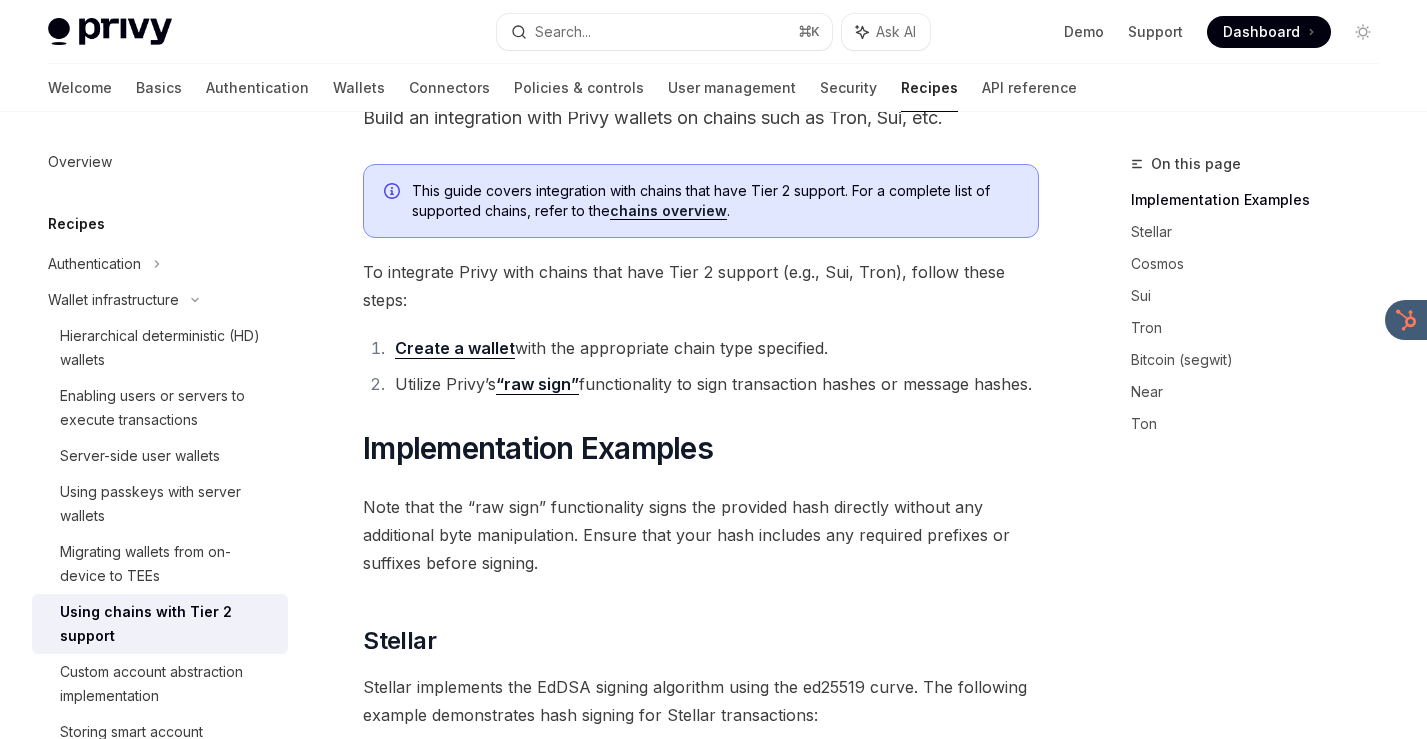 scroll, scrollTop: 0, scrollLeft: 0, axis: both 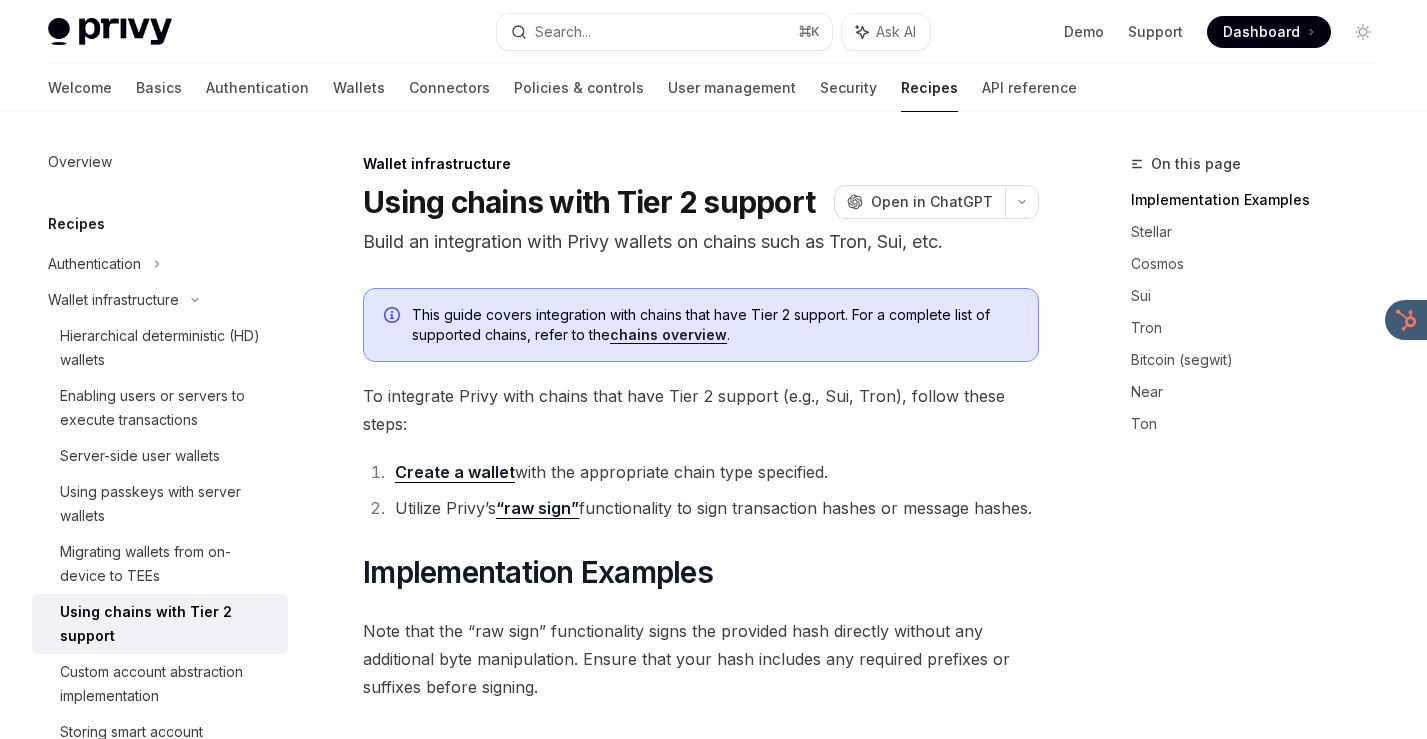click on "chains overview" at bounding box center (668, 335) 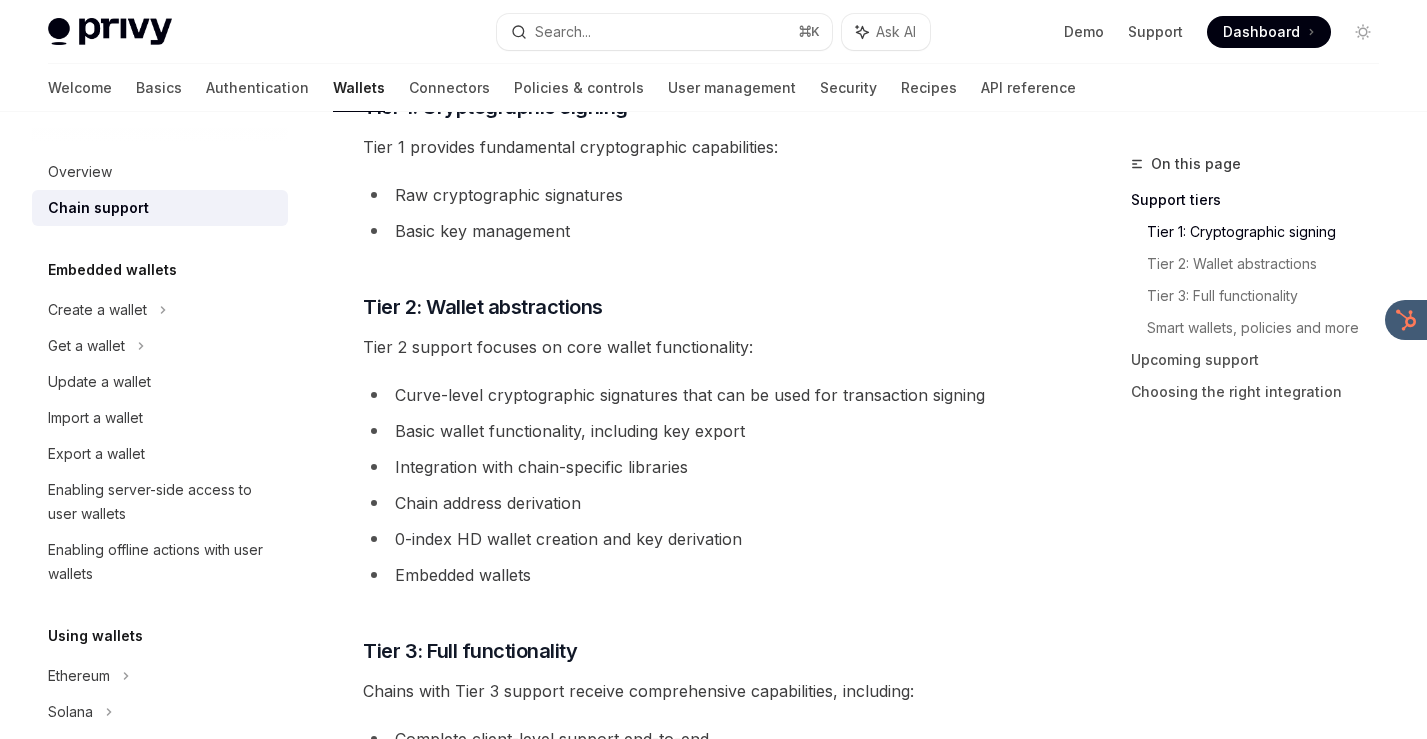 scroll, scrollTop: 869, scrollLeft: 0, axis: vertical 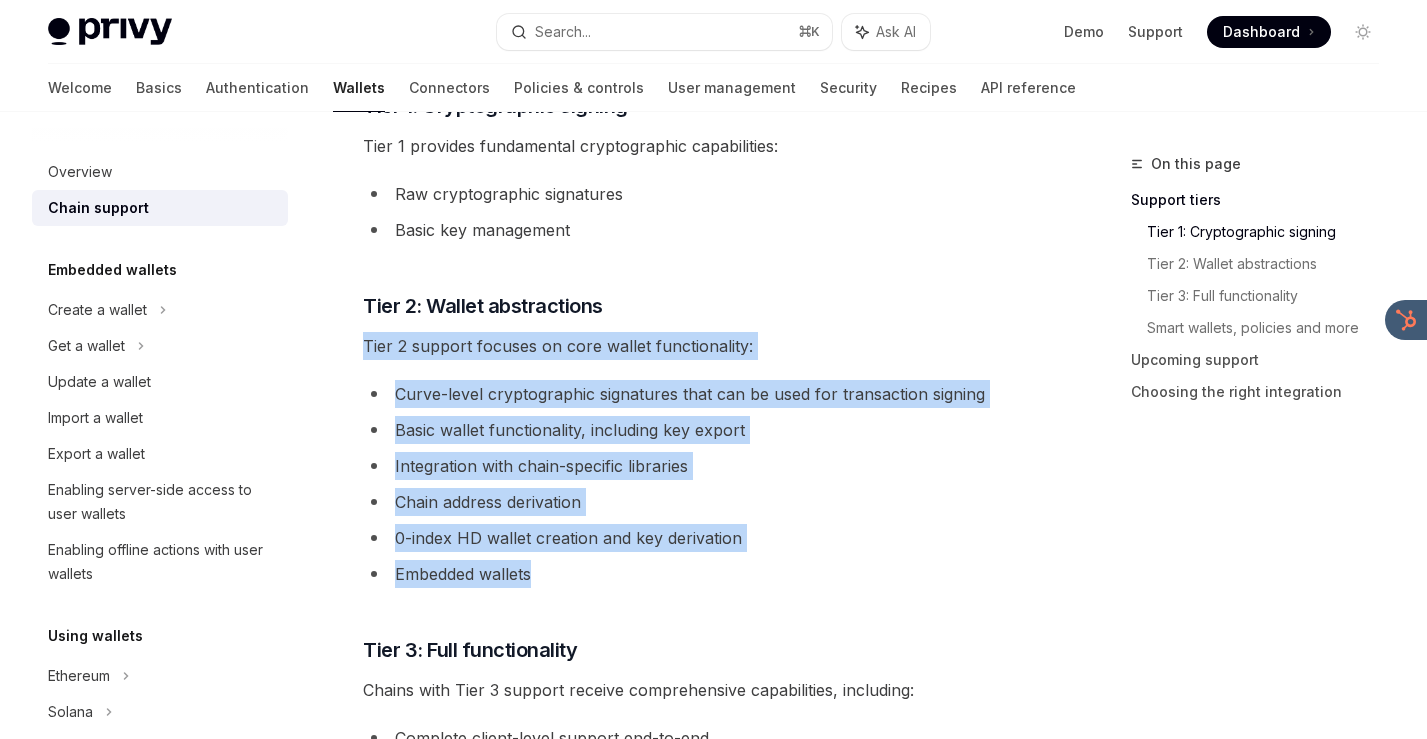 drag, startPoint x: 748, startPoint y: 304, endPoint x: 691, endPoint y: 568, distance: 270.0833 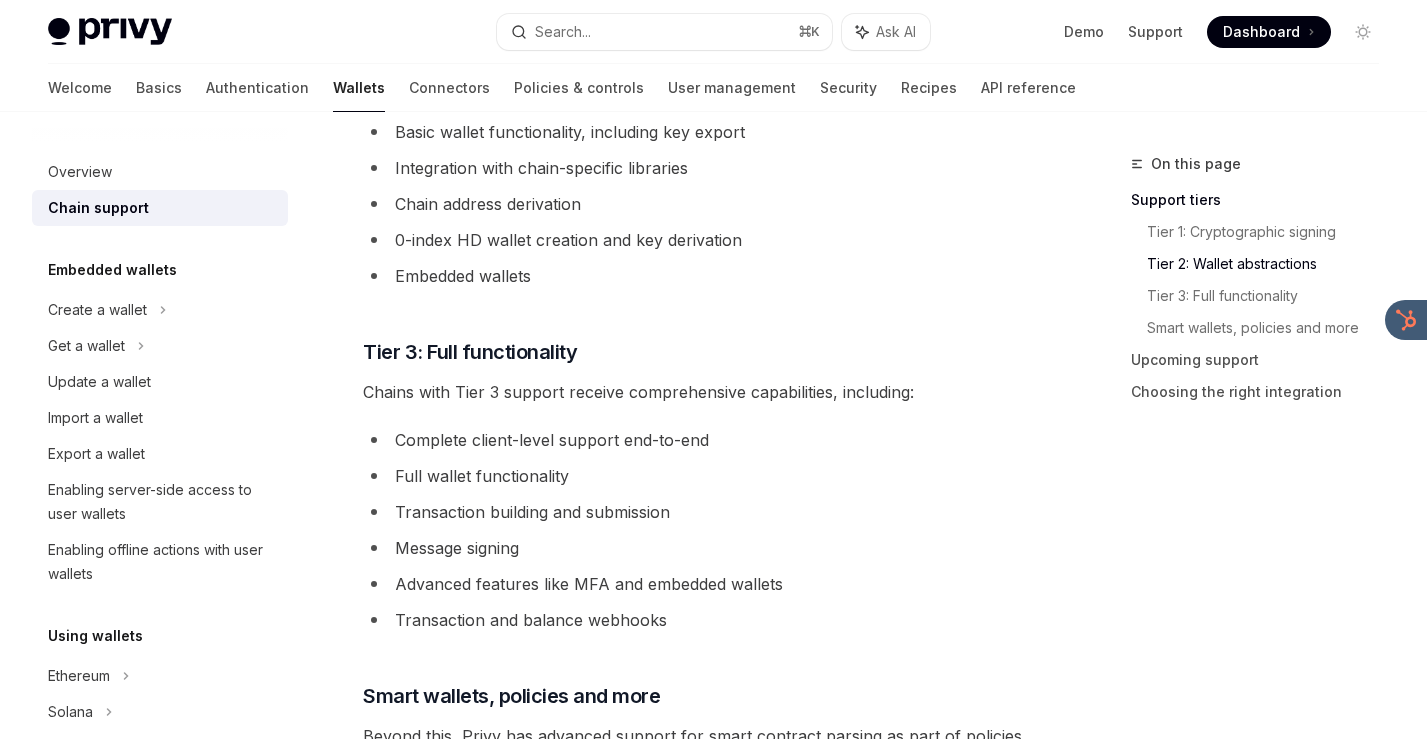 scroll, scrollTop: 1173, scrollLeft: 0, axis: vertical 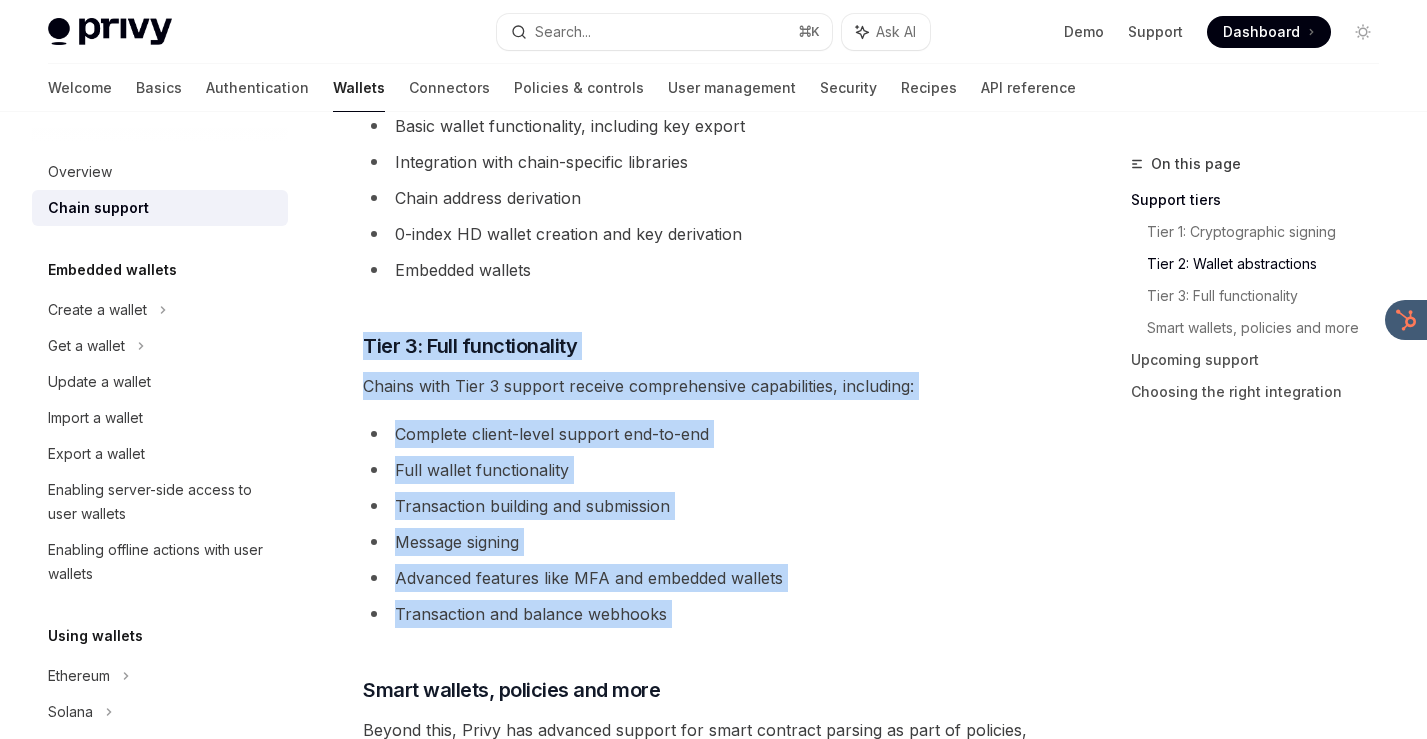 drag, startPoint x: 794, startPoint y: 640, endPoint x: 857, endPoint y: 320, distance: 326.1426 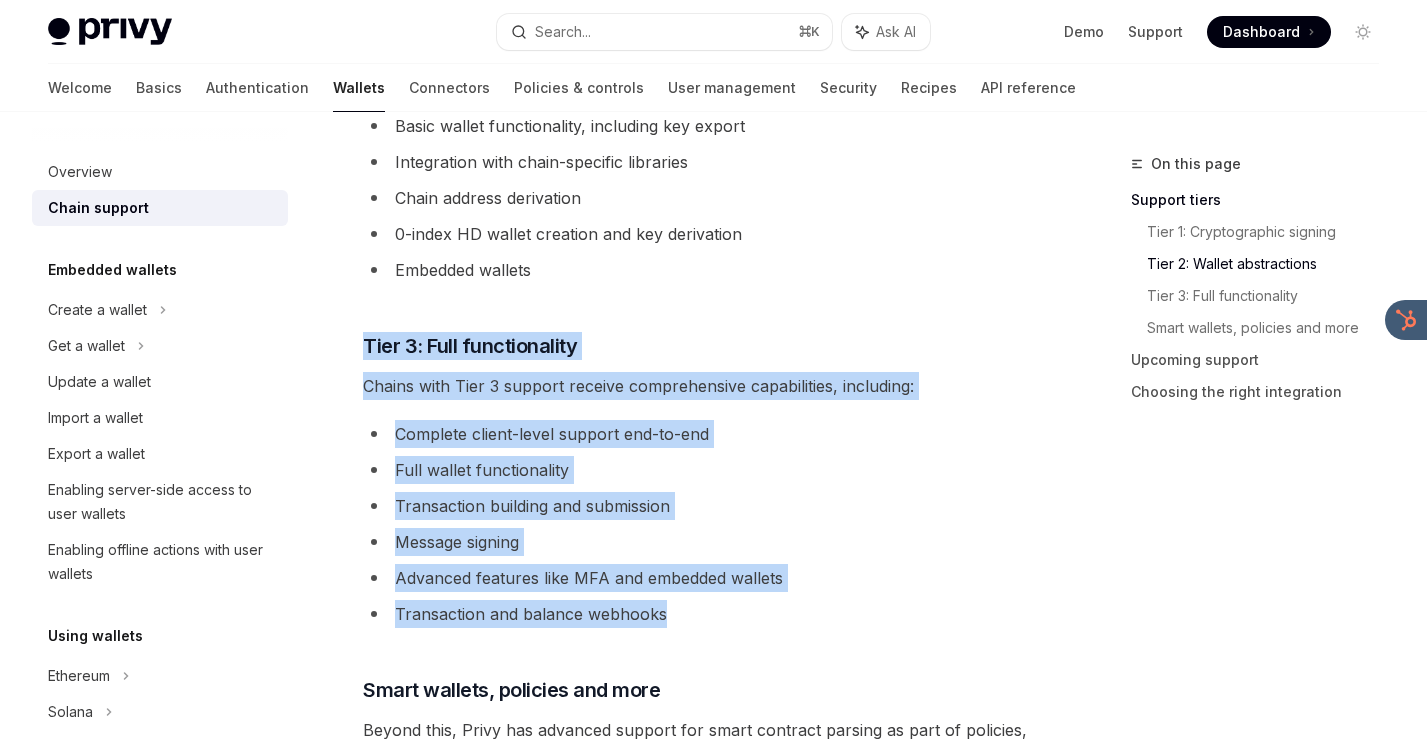 drag, startPoint x: 858, startPoint y: 304, endPoint x: 828, endPoint y: 626, distance: 323.3945 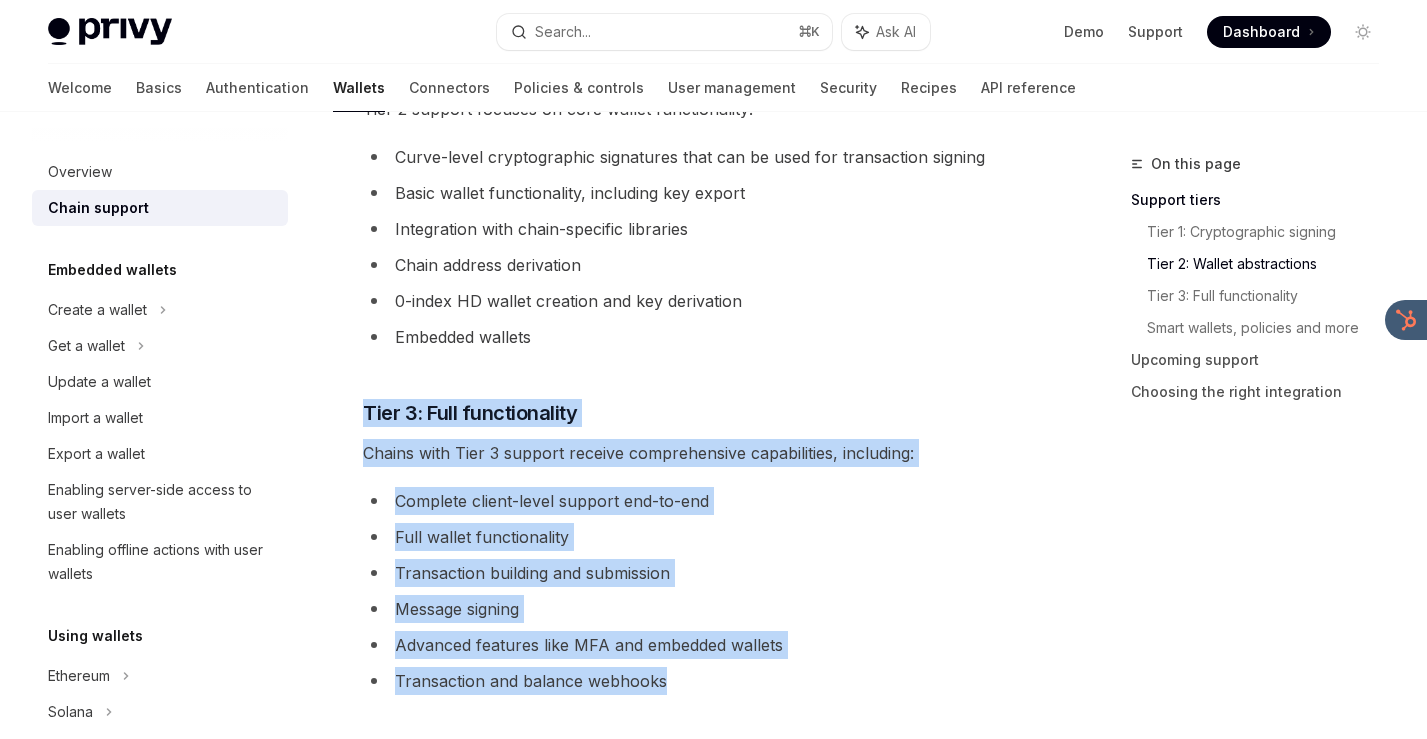 scroll, scrollTop: 1101, scrollLeft: 0, axis: vertical 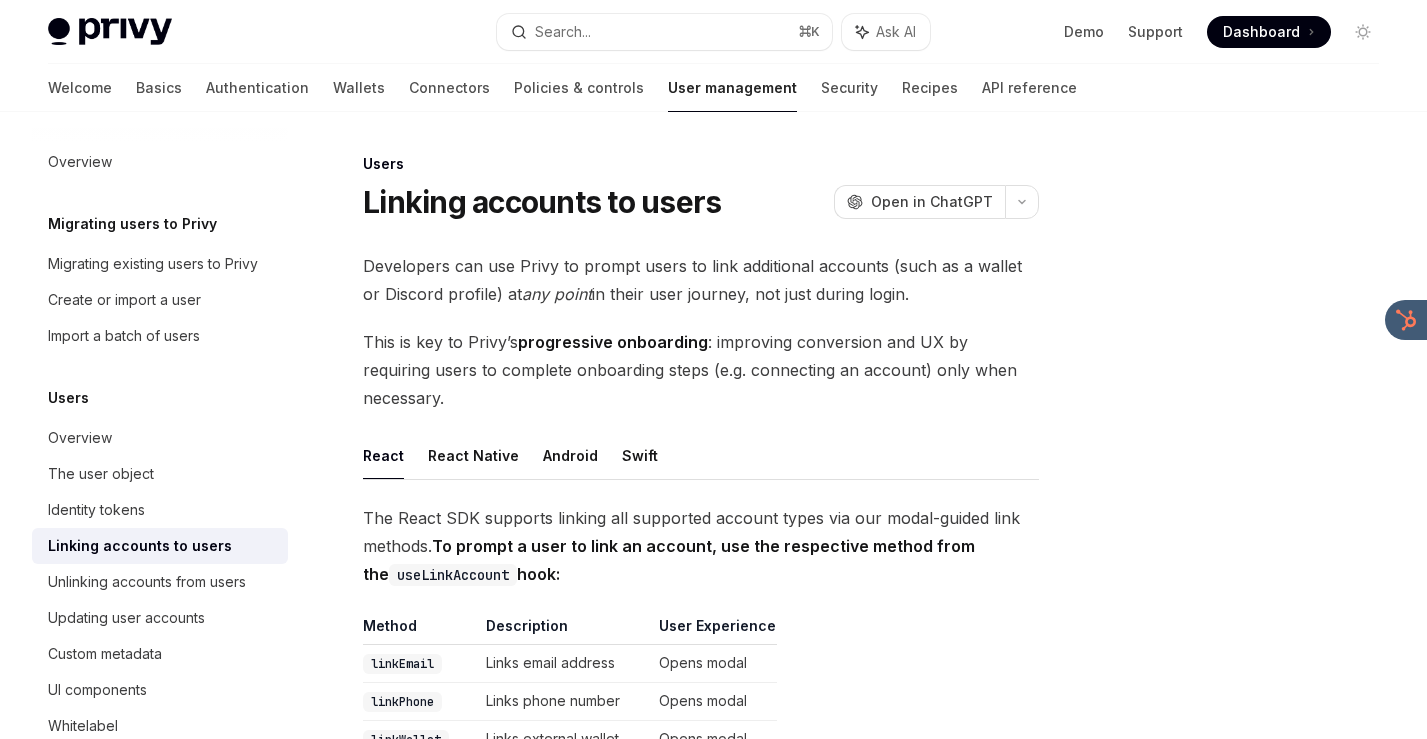 click on "Method Description User Experience linkEmail Links email address Opens modal linkPhone Links phone number Opens modal linkWallet Links external wallet Opens modal linkGoogle Links Google account Direct redirect linkApple Links Apple account Direct redirect linkTwitter Links Twitter account Direct redirect linkDiscord Links Discord account Direct redirect linkGithub Links Github account Direct redirect linkLinkedIn Links LinkedIn account Direct redirect linkTikTok Links TikTok account Direct redirect linkSpotify Links Spotify account Direct redirect linkInstagram Links Instagram account Direct redirect linkTelegram Links Telegram account Direct redirect linkFarcaster Links Farcaster account Displays QR code linkPasskey Links passkey Opens modal" at bounding box center [701, 915] 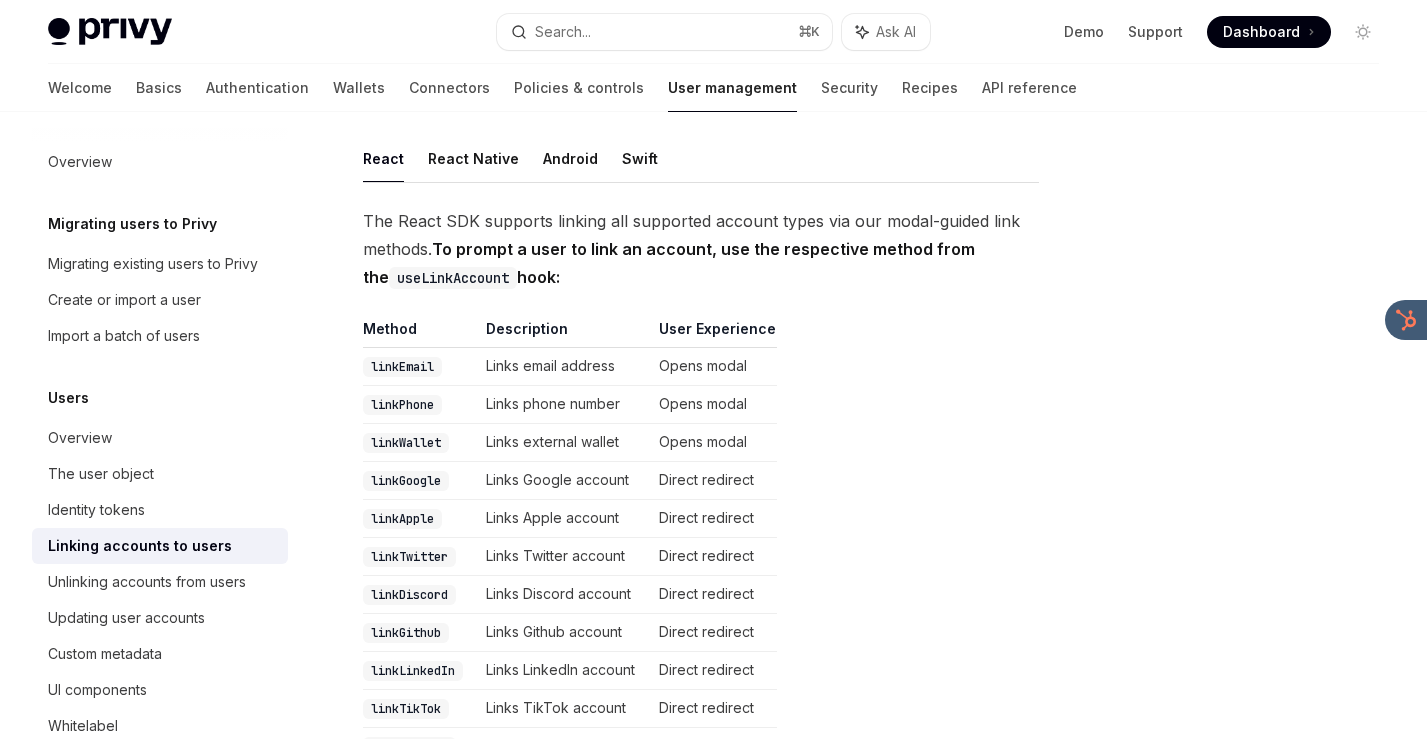scroll, scrollTop: 317, scrollLeft: 0, axis: vertical 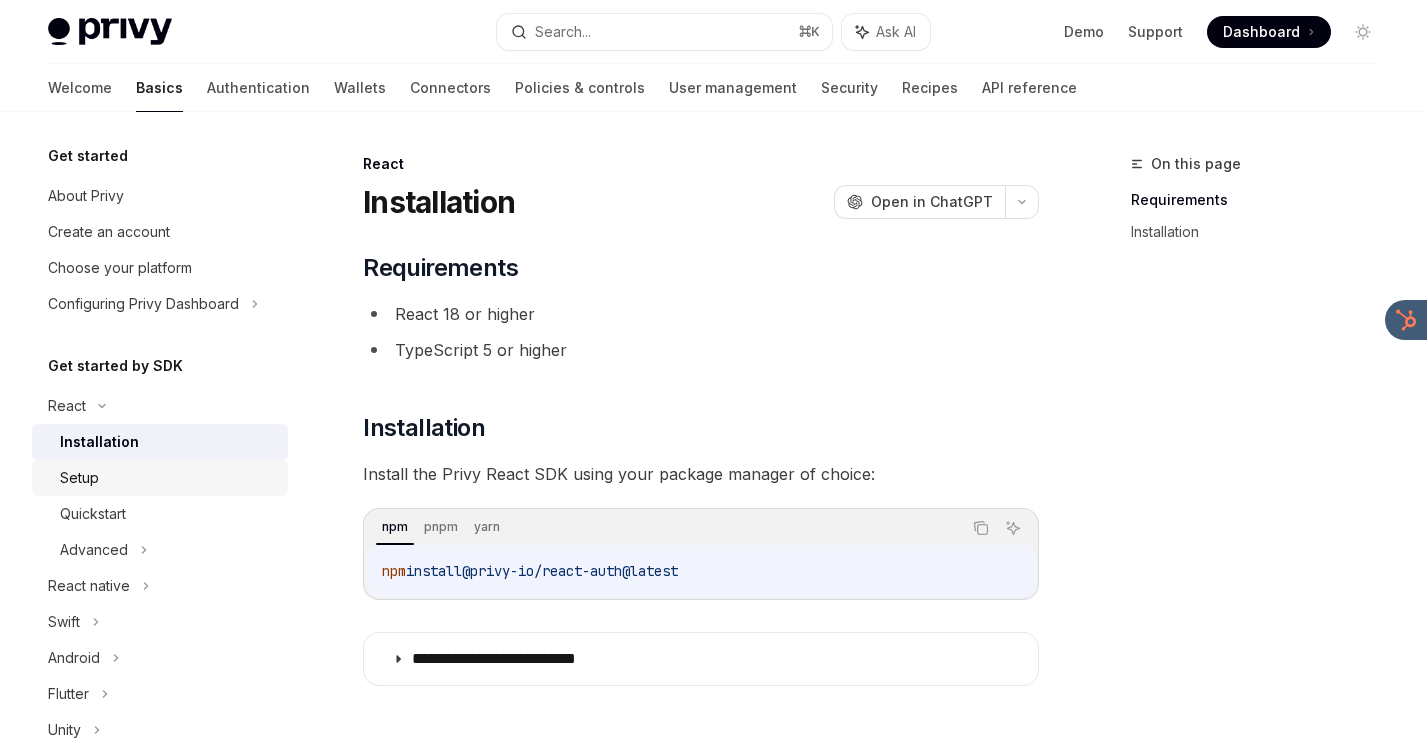 click on "Setup" at bounding box center [160, 478] 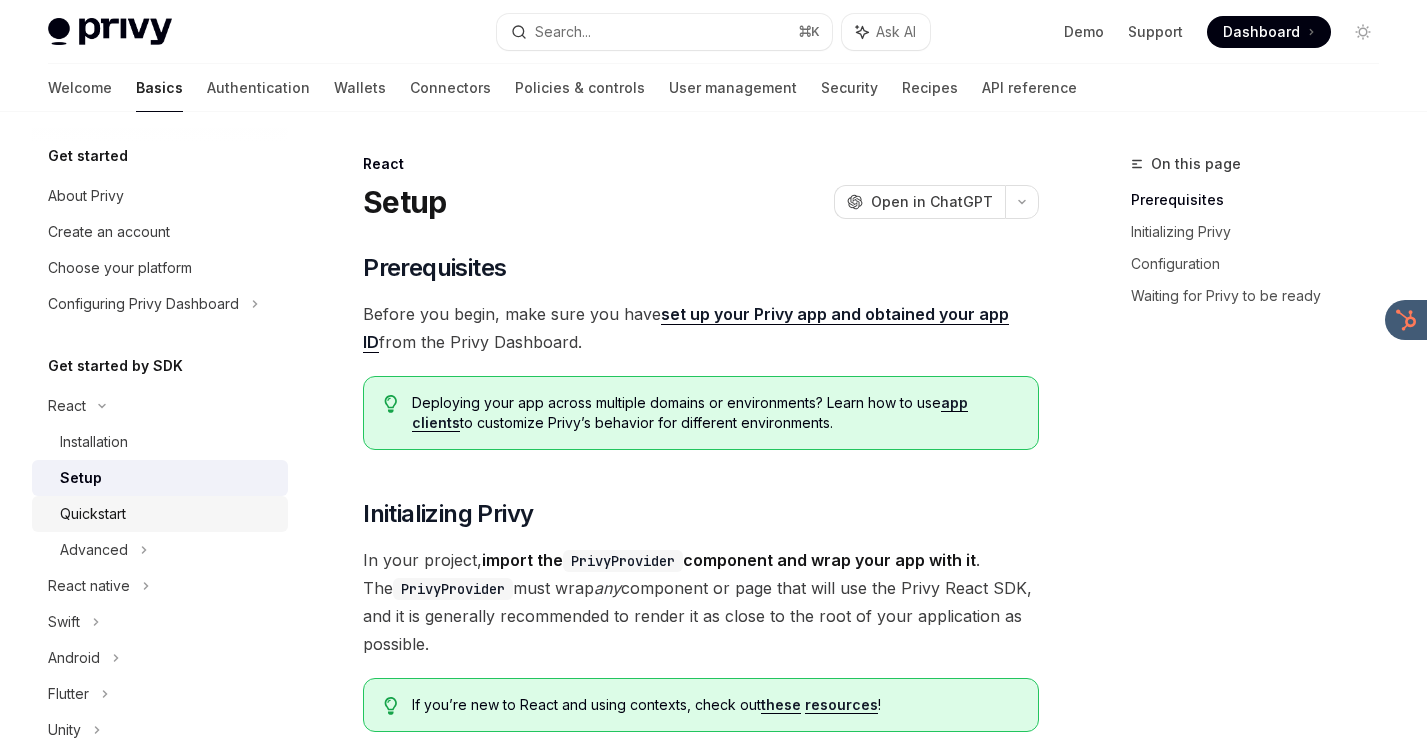 click on "Quickstart" at bounding box center [168, 514] 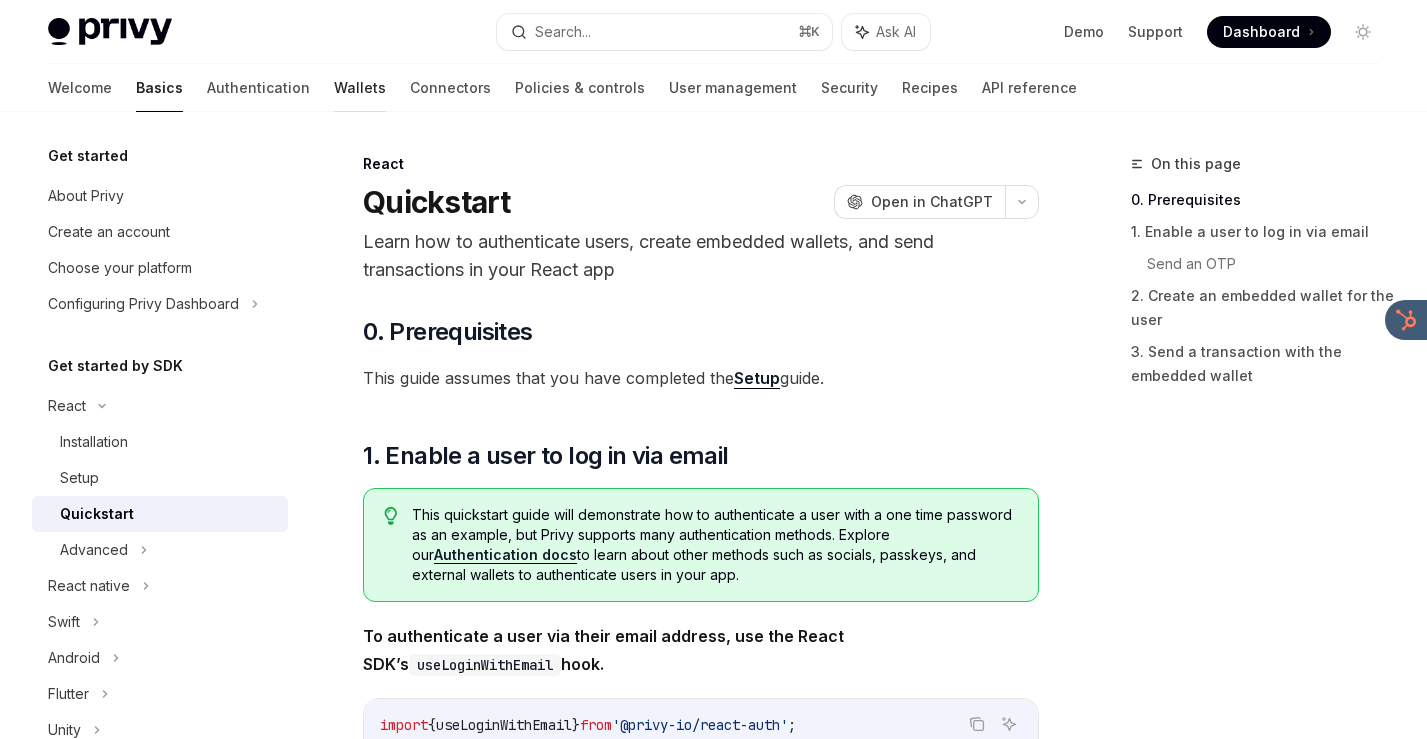 click on "Wallets" at bounding box center (360, 88) 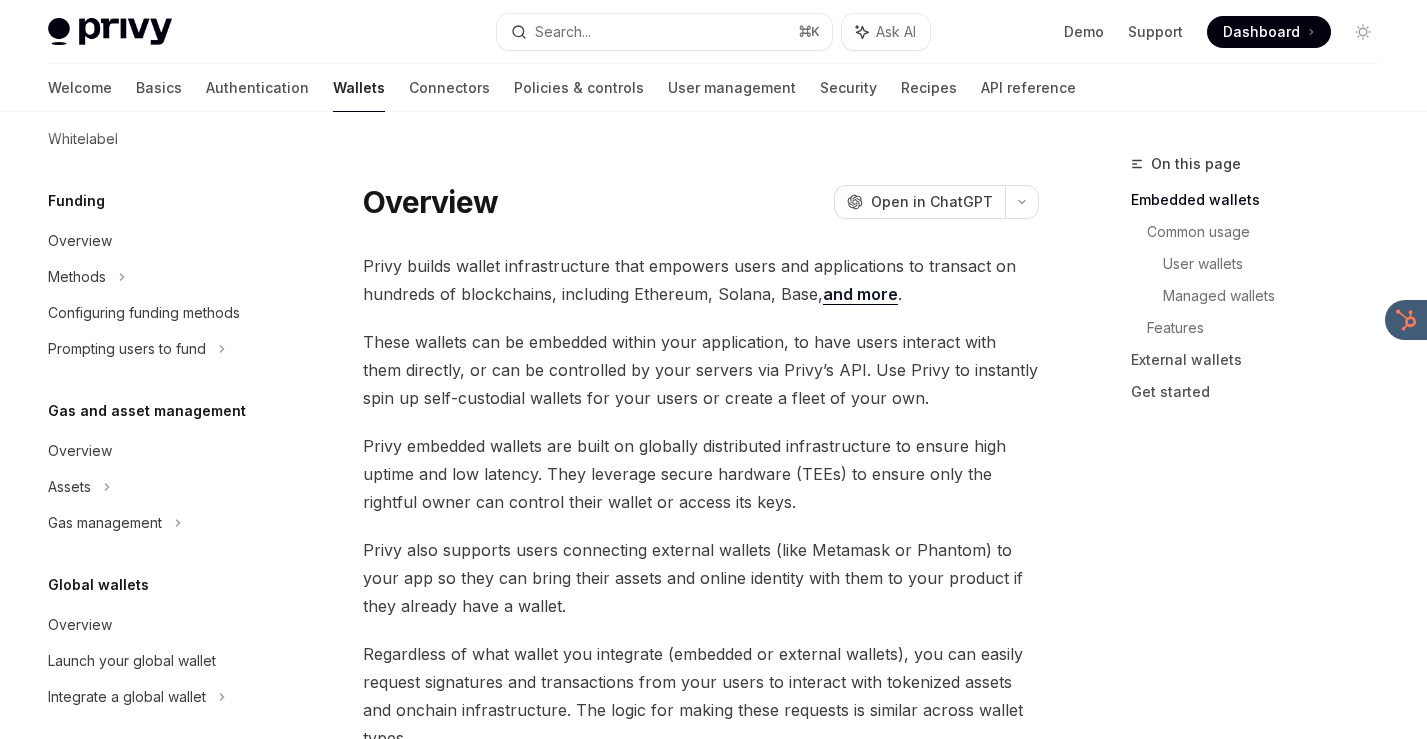 scroll, scrollTop: 733, scrollLeft: 0, axis: vertical 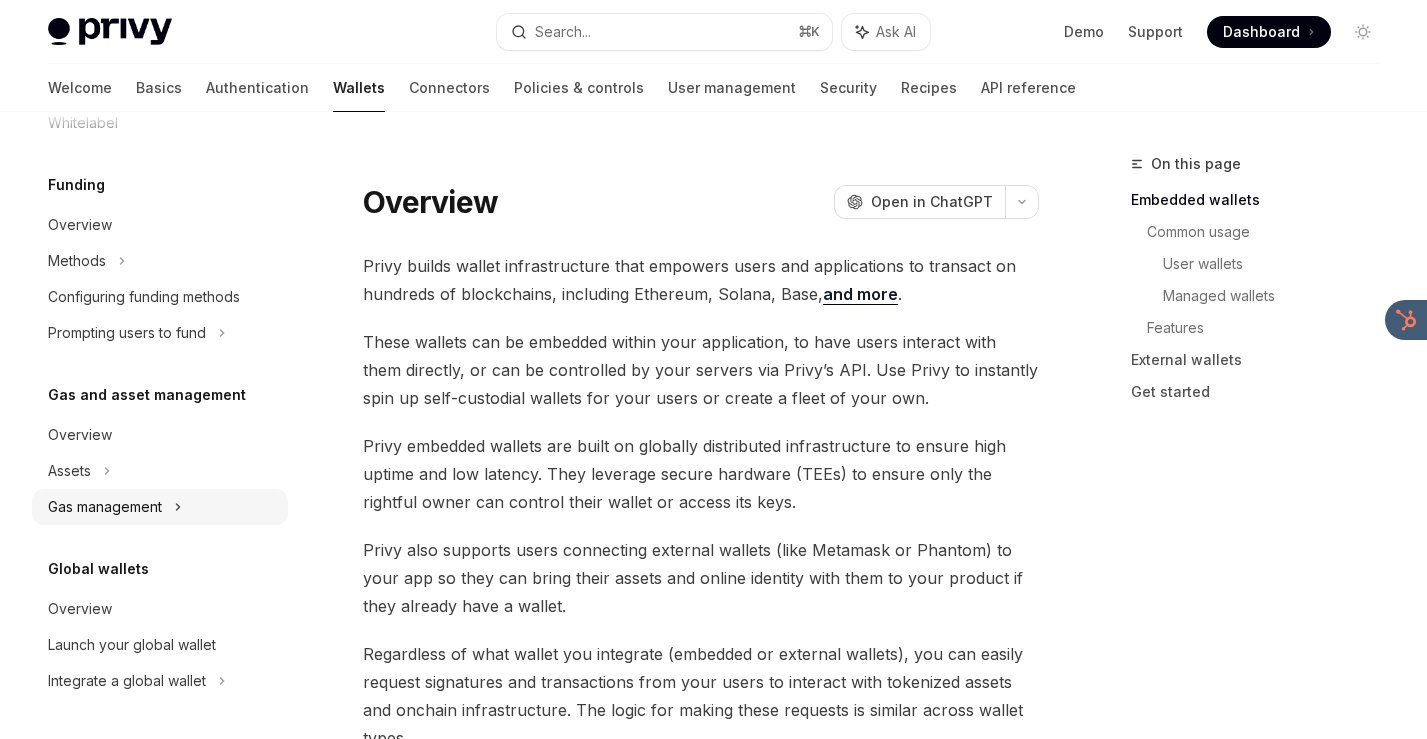 click on "Gas management" at bounding box center (89, 15) 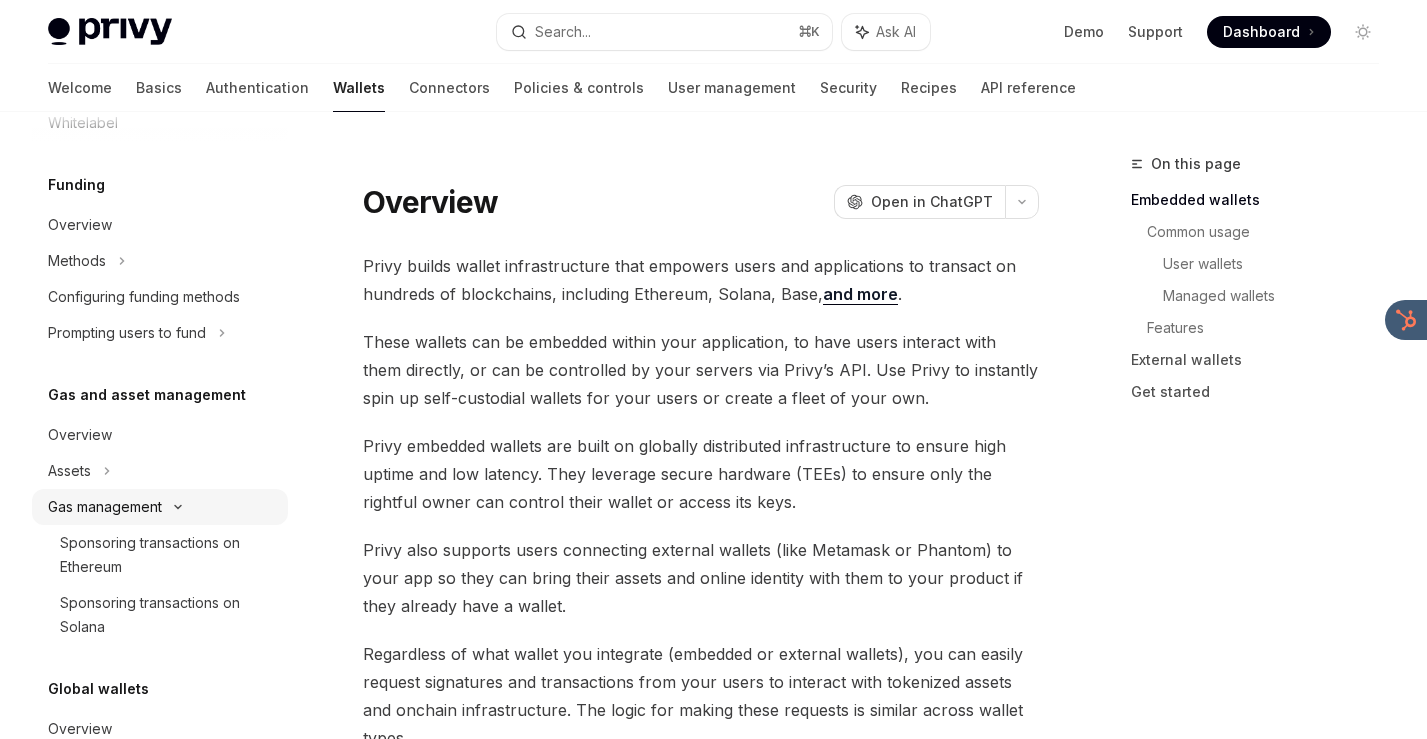 type on "*" 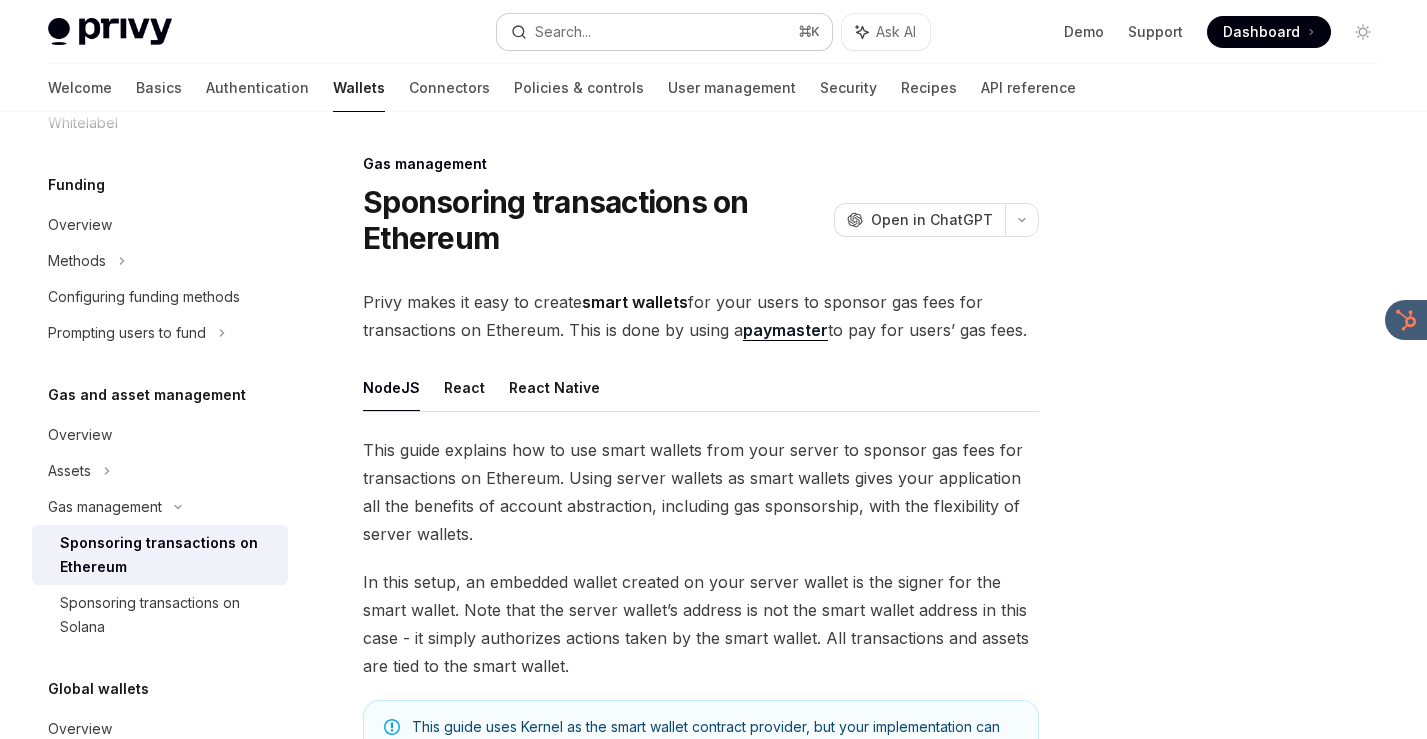 click on "Search... ⌘ K" at bounding box center (664, 32) 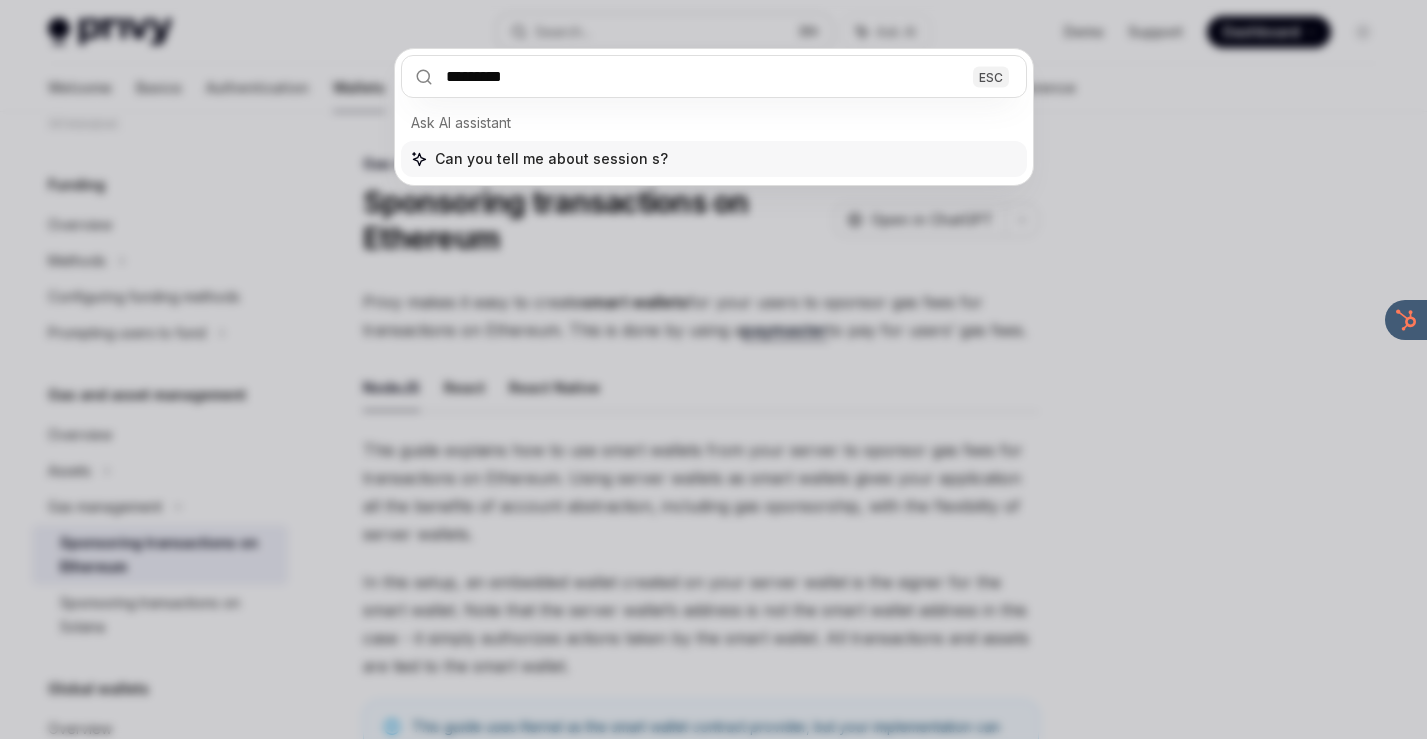 type on "**********" 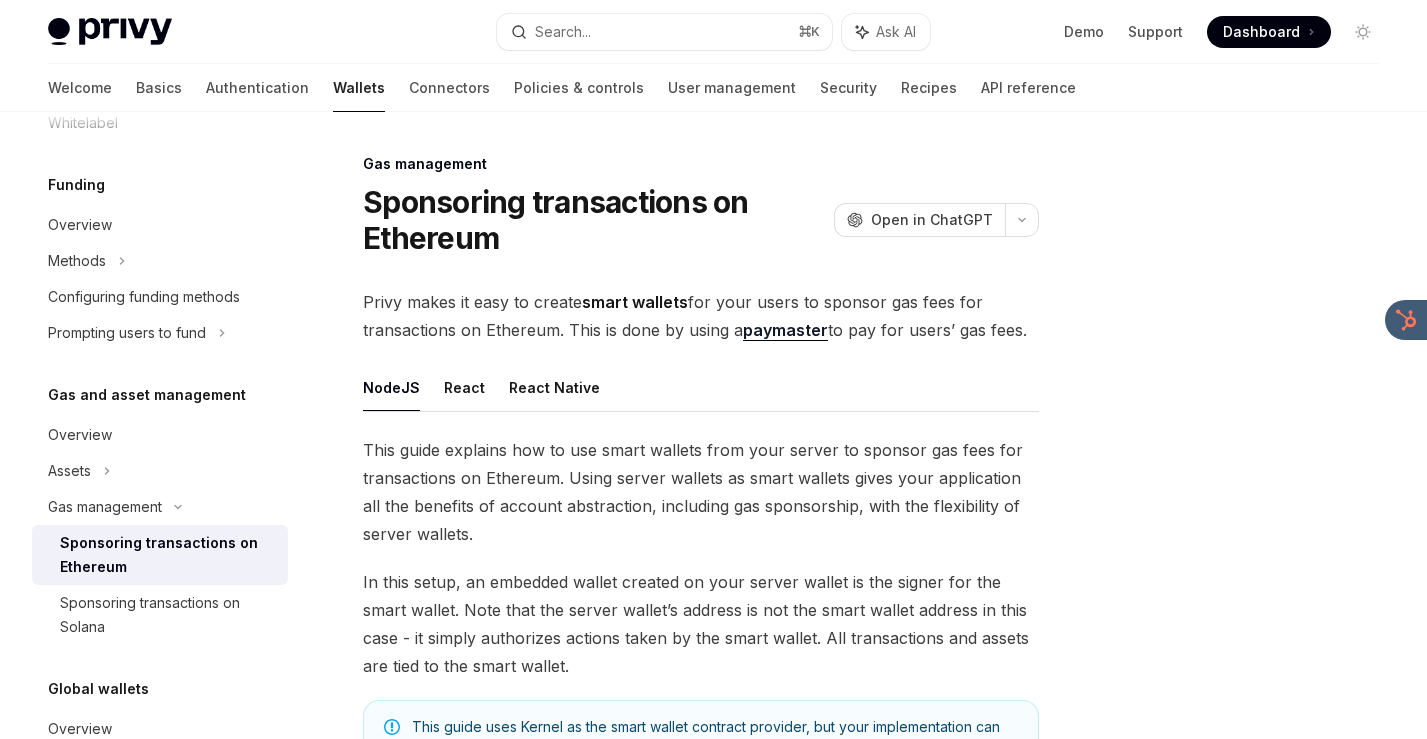 scroll, scrollTop: 112, scrollLeft: 0, axis: vertical 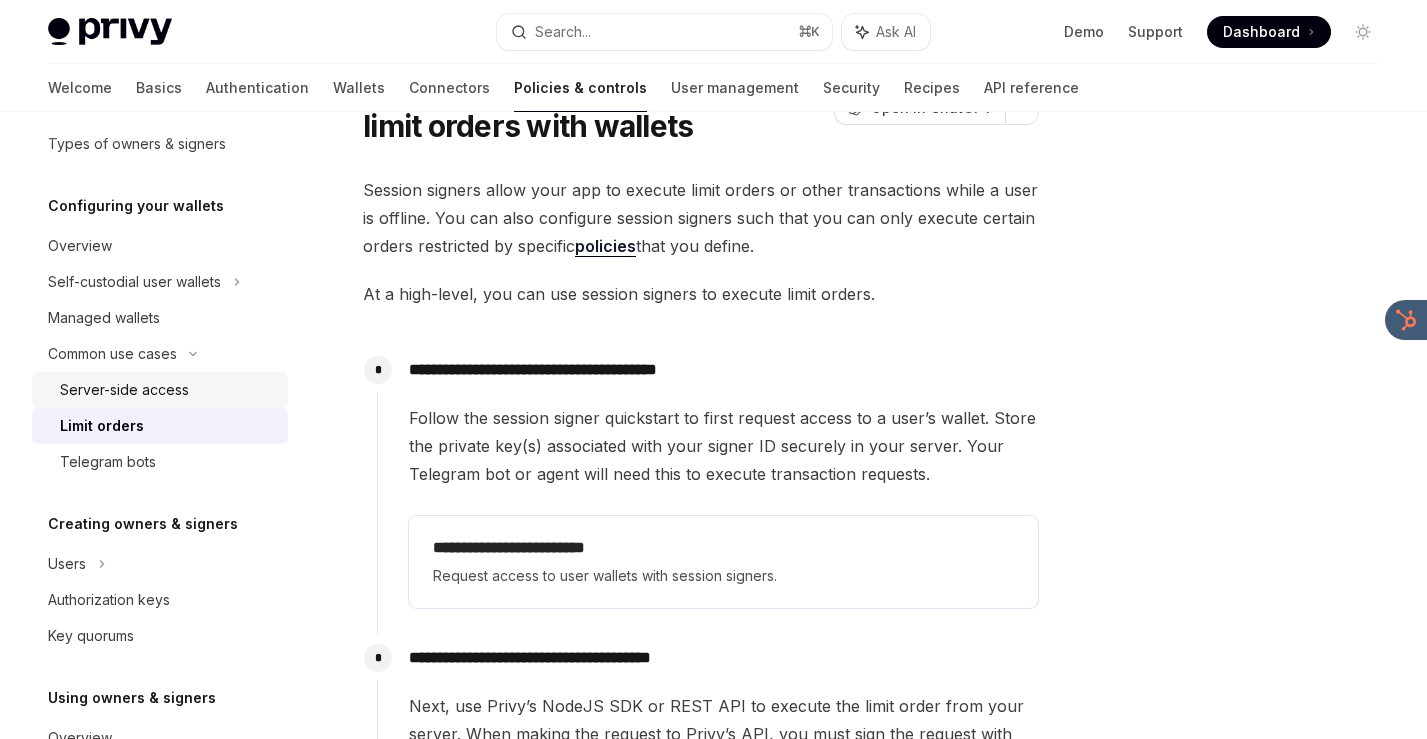 click on "Server-side access" at bounding box center [124, 390] 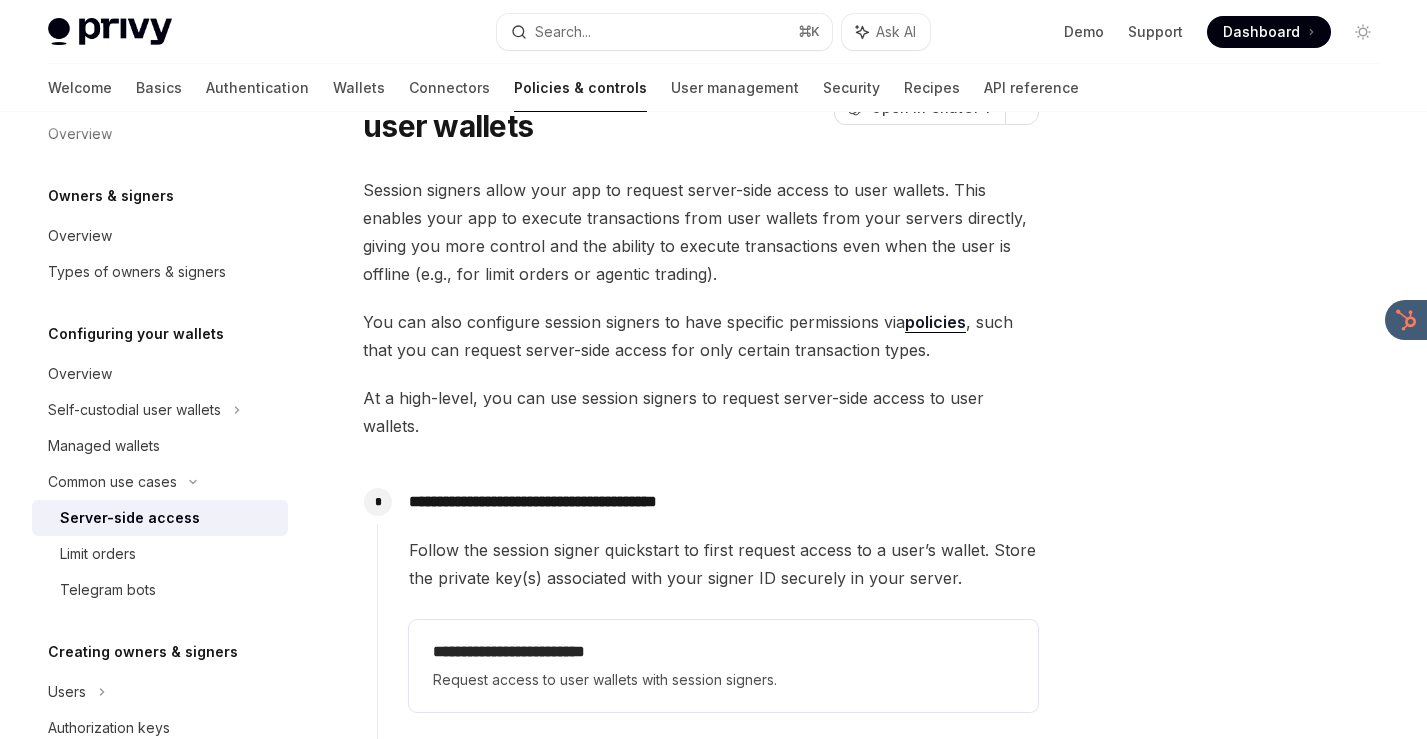 scroll, scrollTop: 24, scrollLeft: 0, axis: vertical 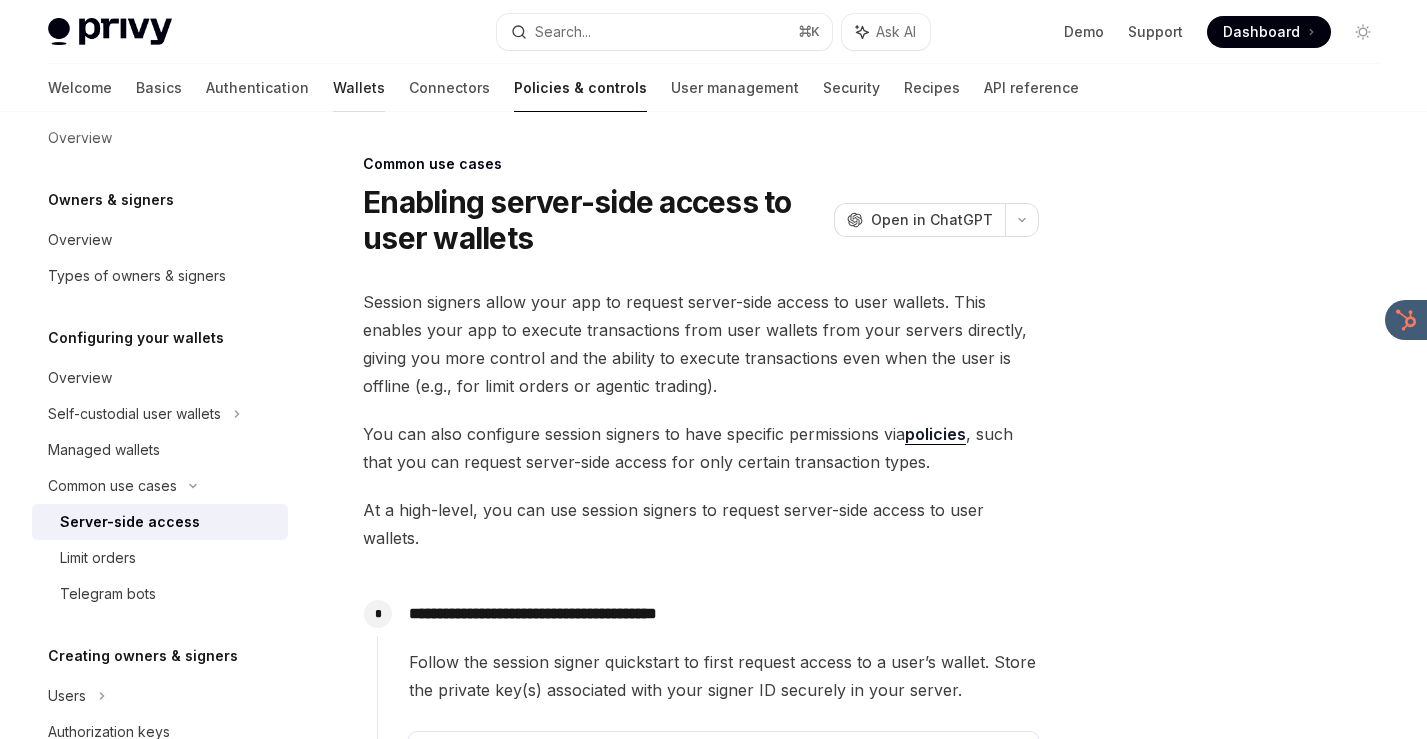 click on "Wallets" at bounding box center [359, 88] 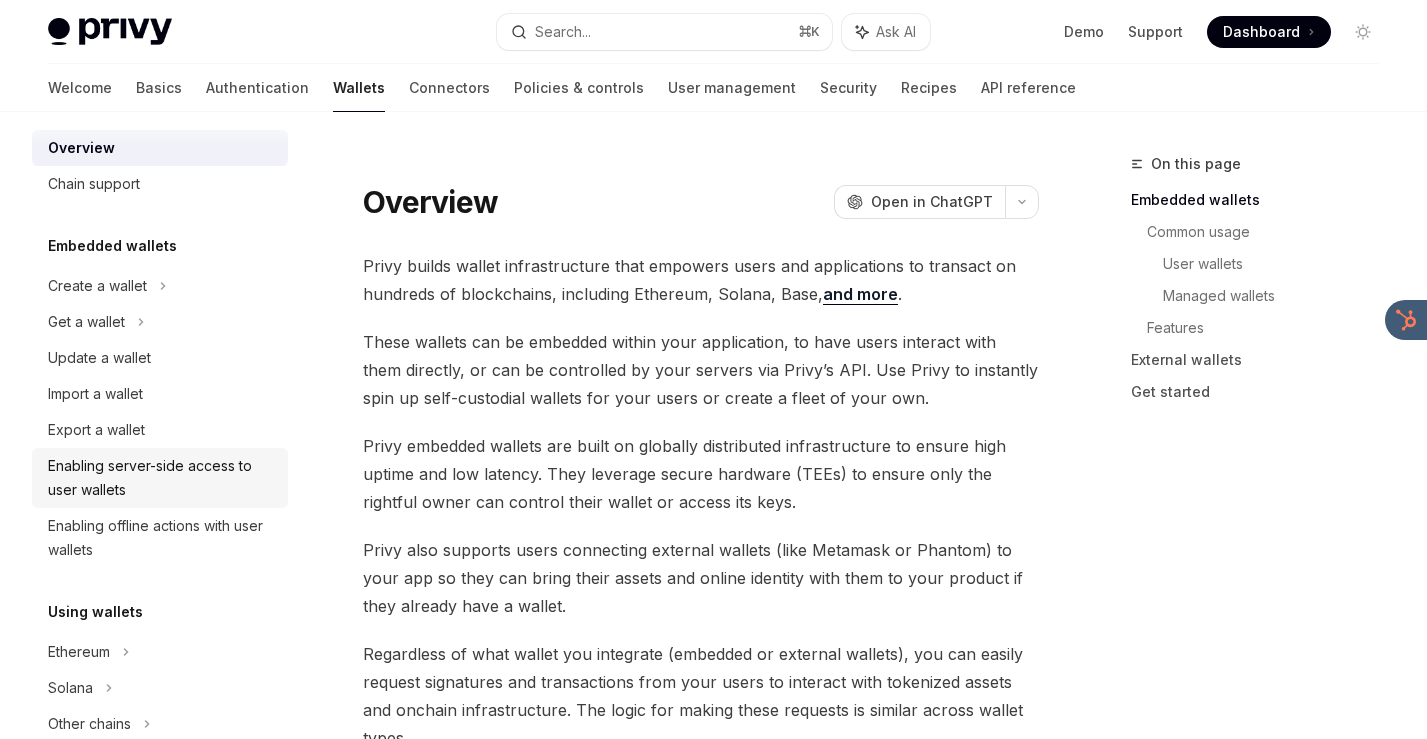 click on "Enabling server-side access to user wallets" at bounding box center (162, 478) 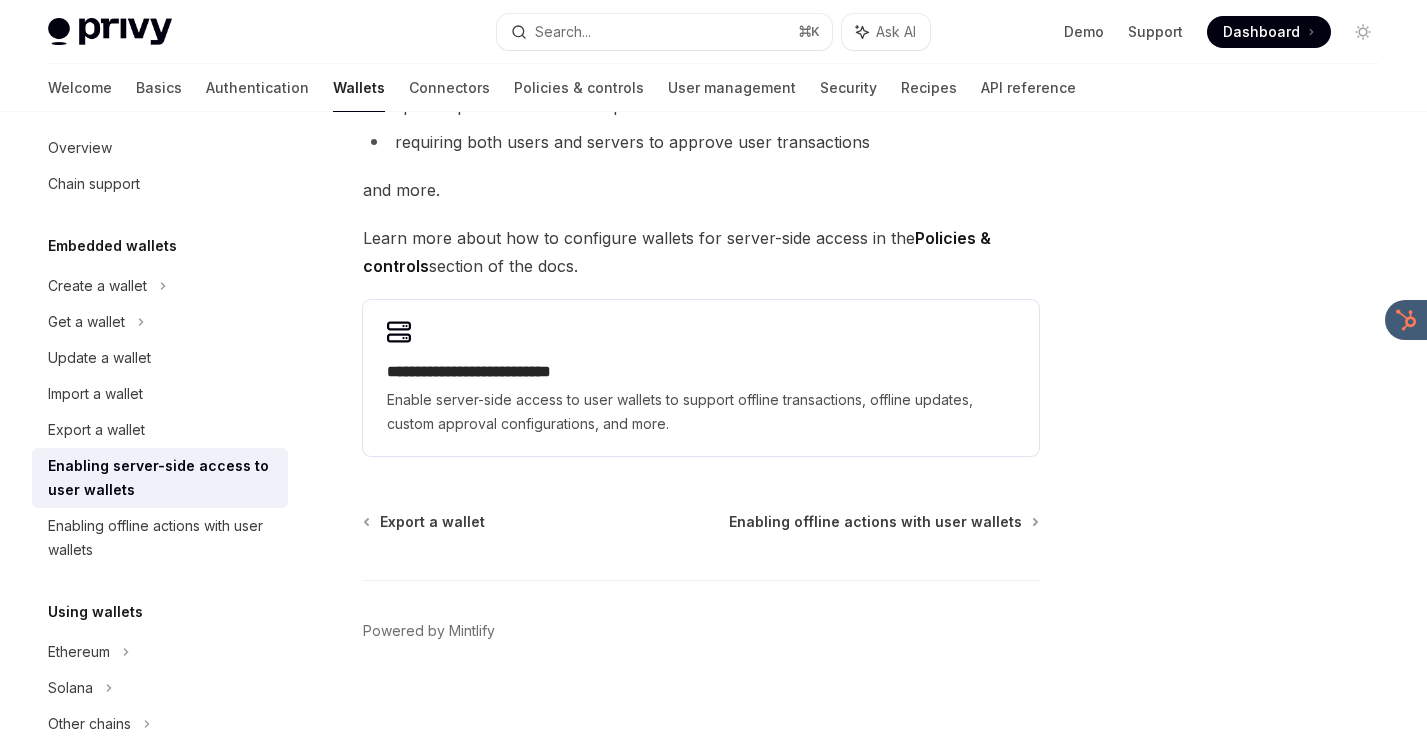 scroll, scrollTop: 454, scrollLeft: 0, axis: vertical 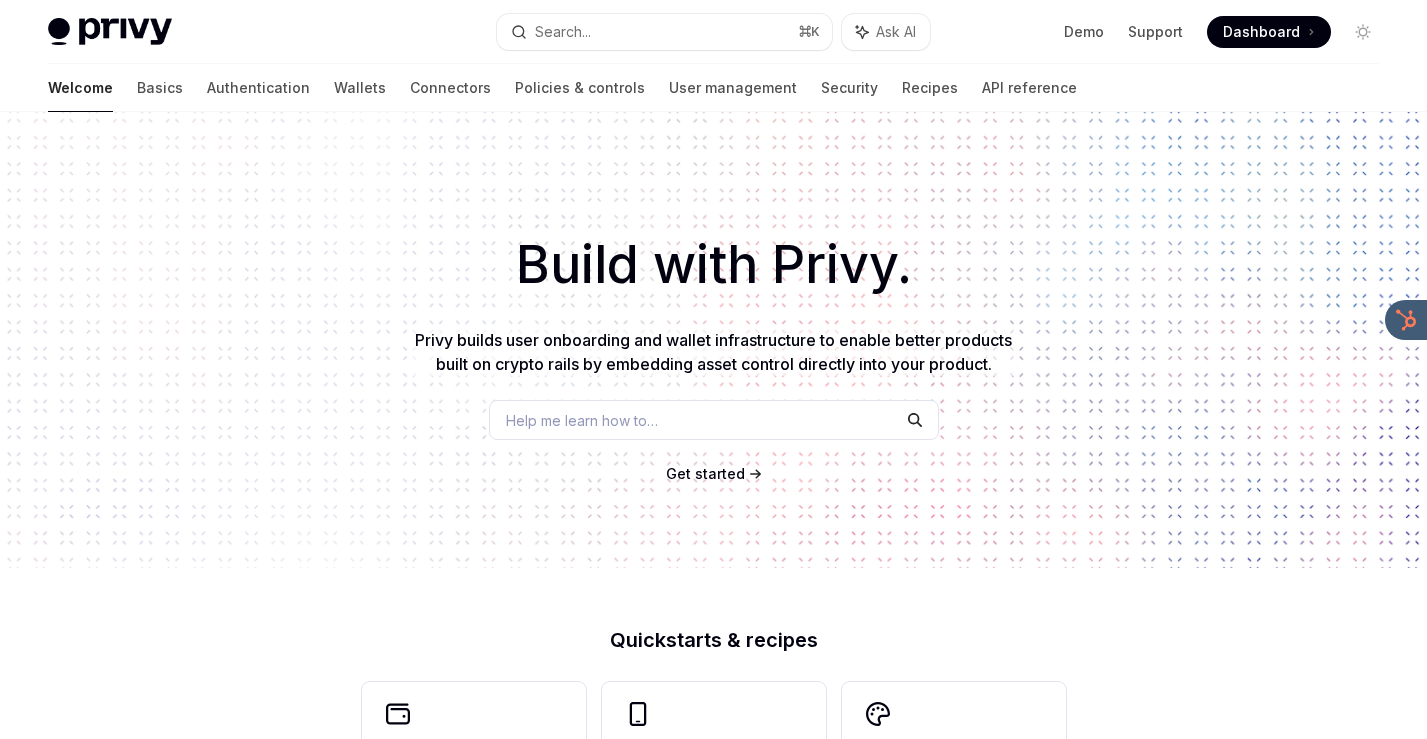 click on "Wallets" at bounding box center (360, 88) 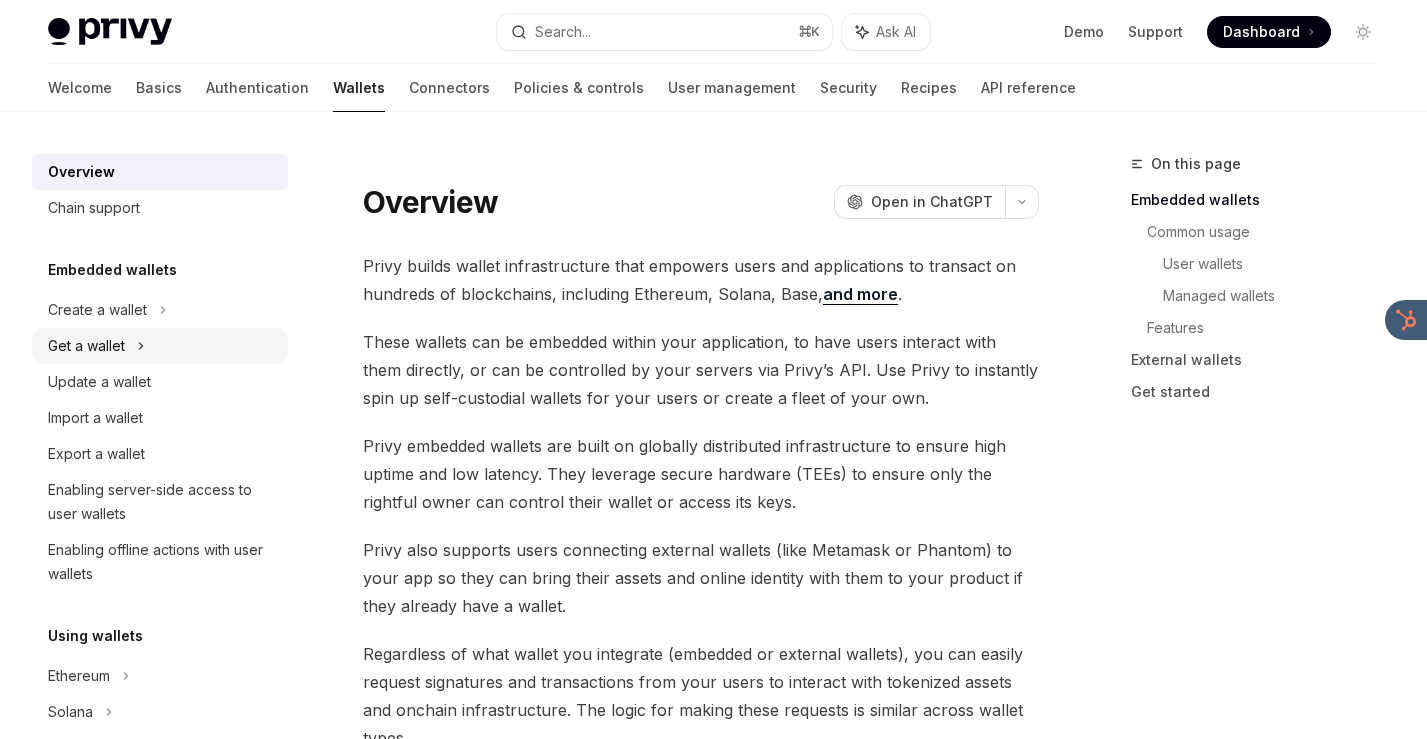 click on "Get a wallet" at bounding box center (160, 346) 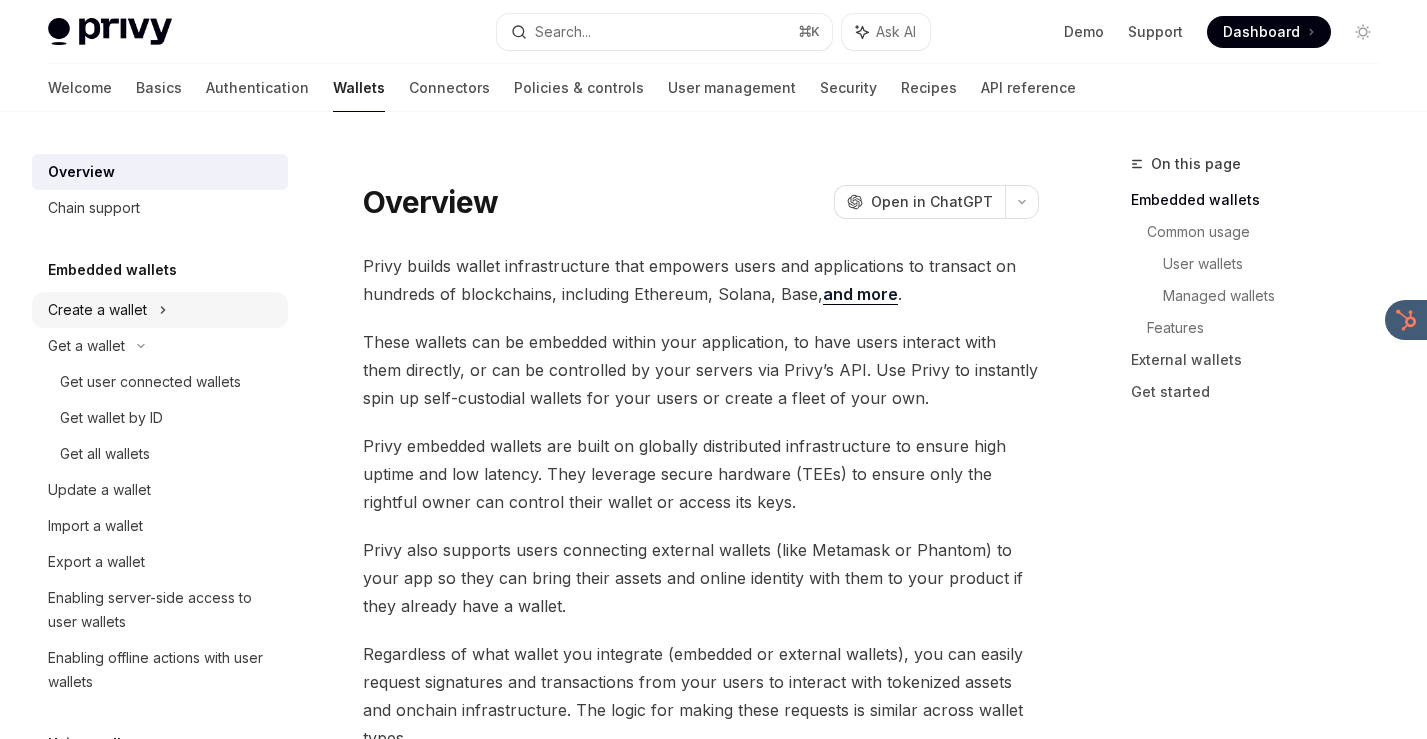 click on "Create a wallet" at bounding box center [160, 310] 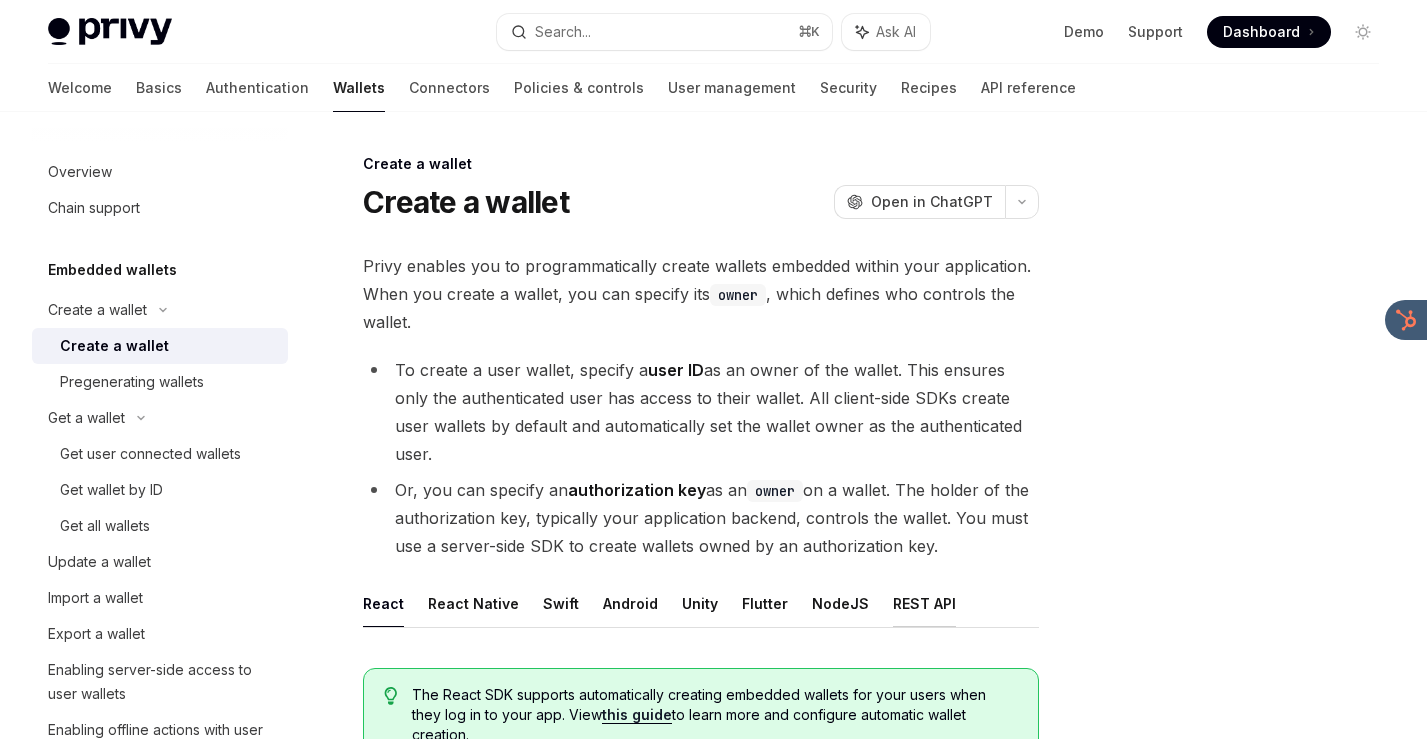click on "REST API" at bounding box center [924, 603] 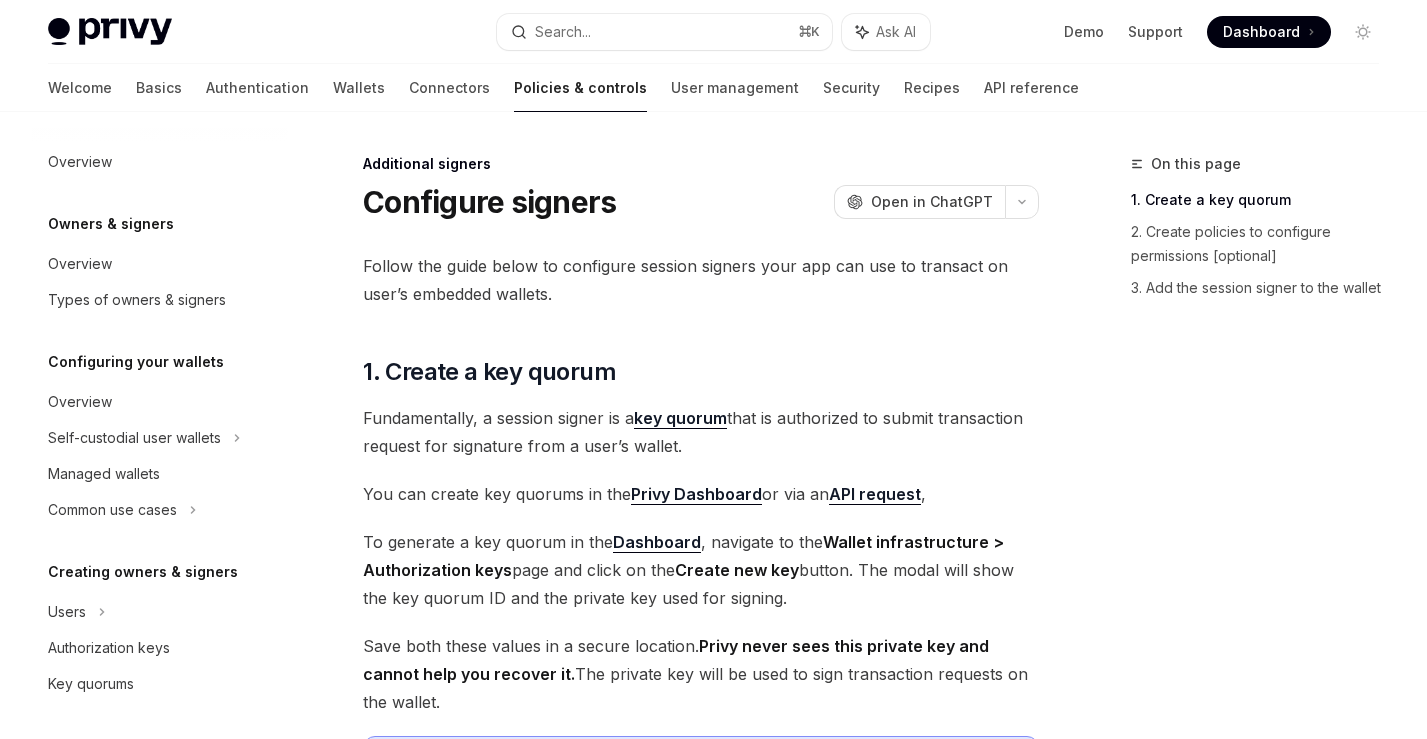scroll, scrollTop: 0, scrollLeft: 0, axis: both 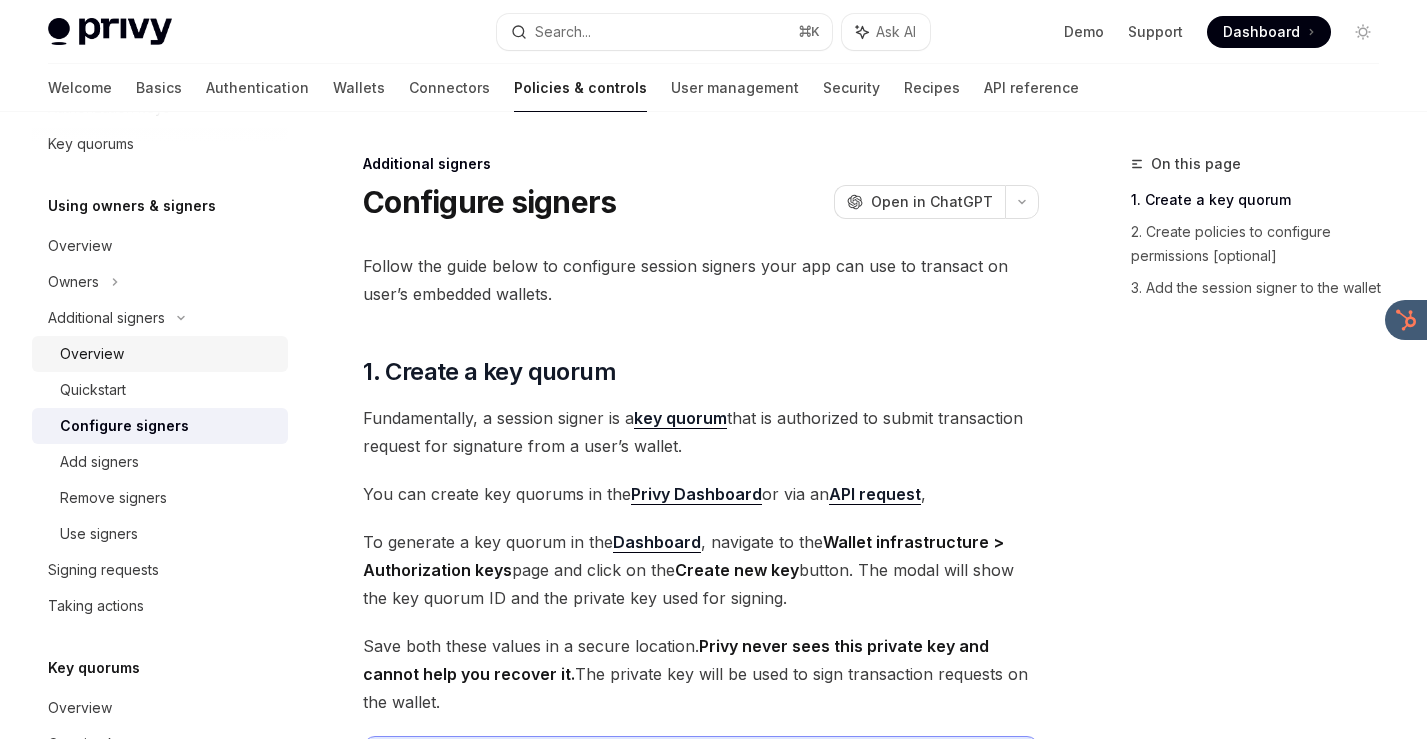 click on "Overview" at bounding box center [168, 354] 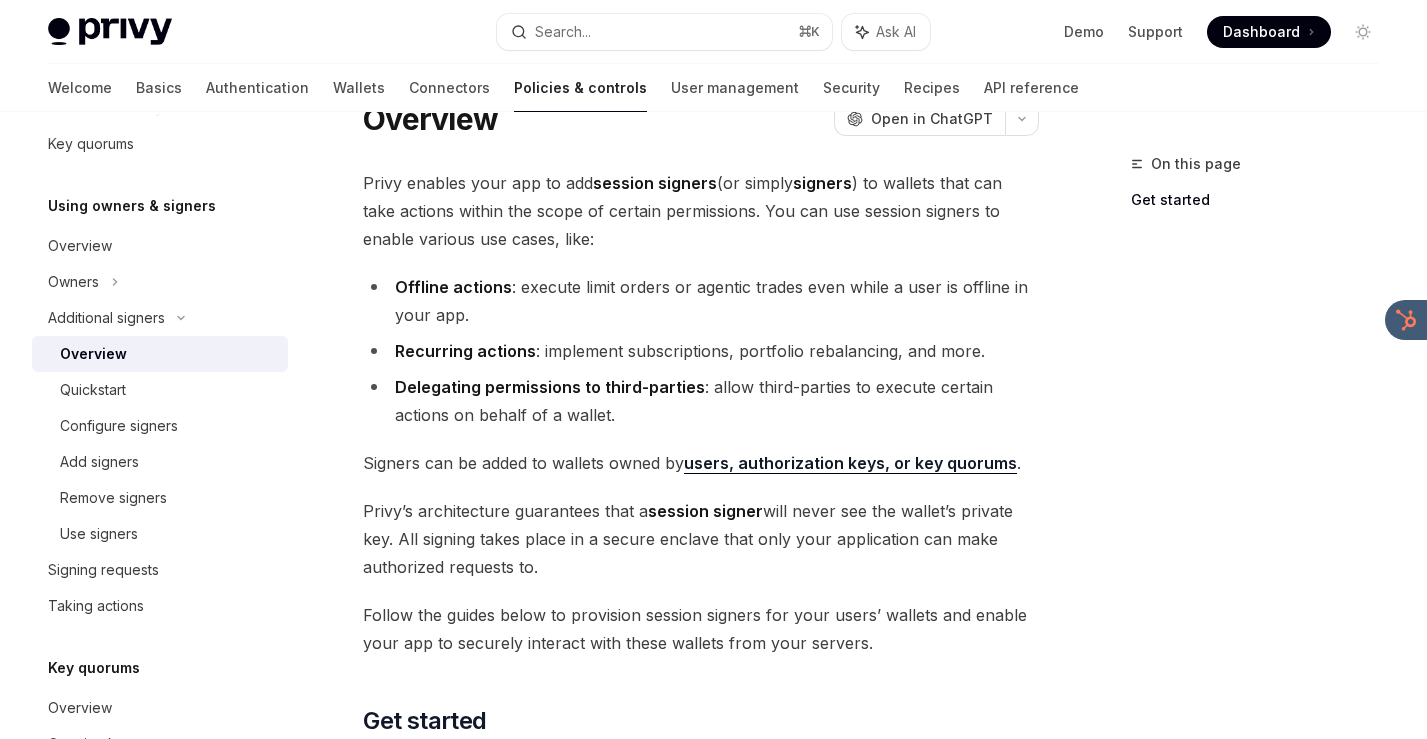 scroll, scrollTop: 0, scrollLeft: 0, axis: both 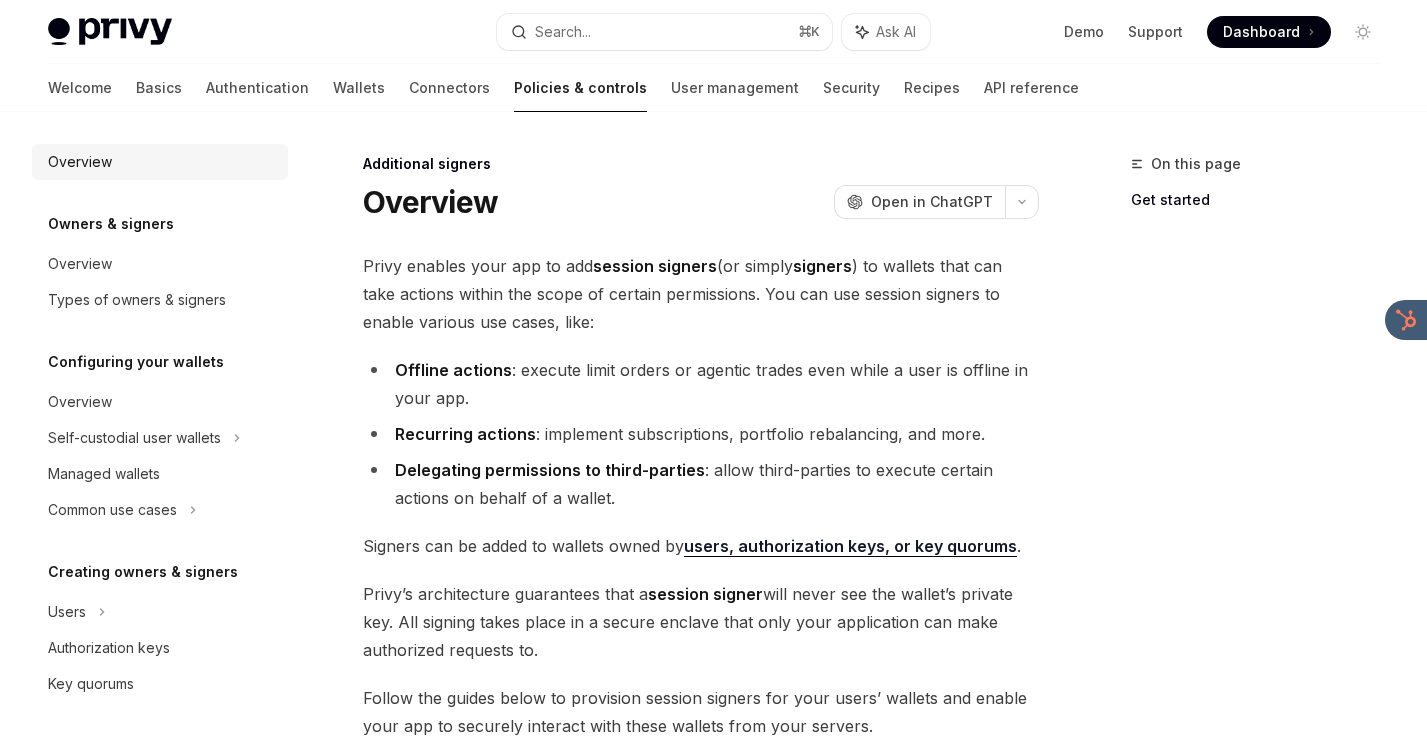 click on "Overview" at bounding box center (162, 162) 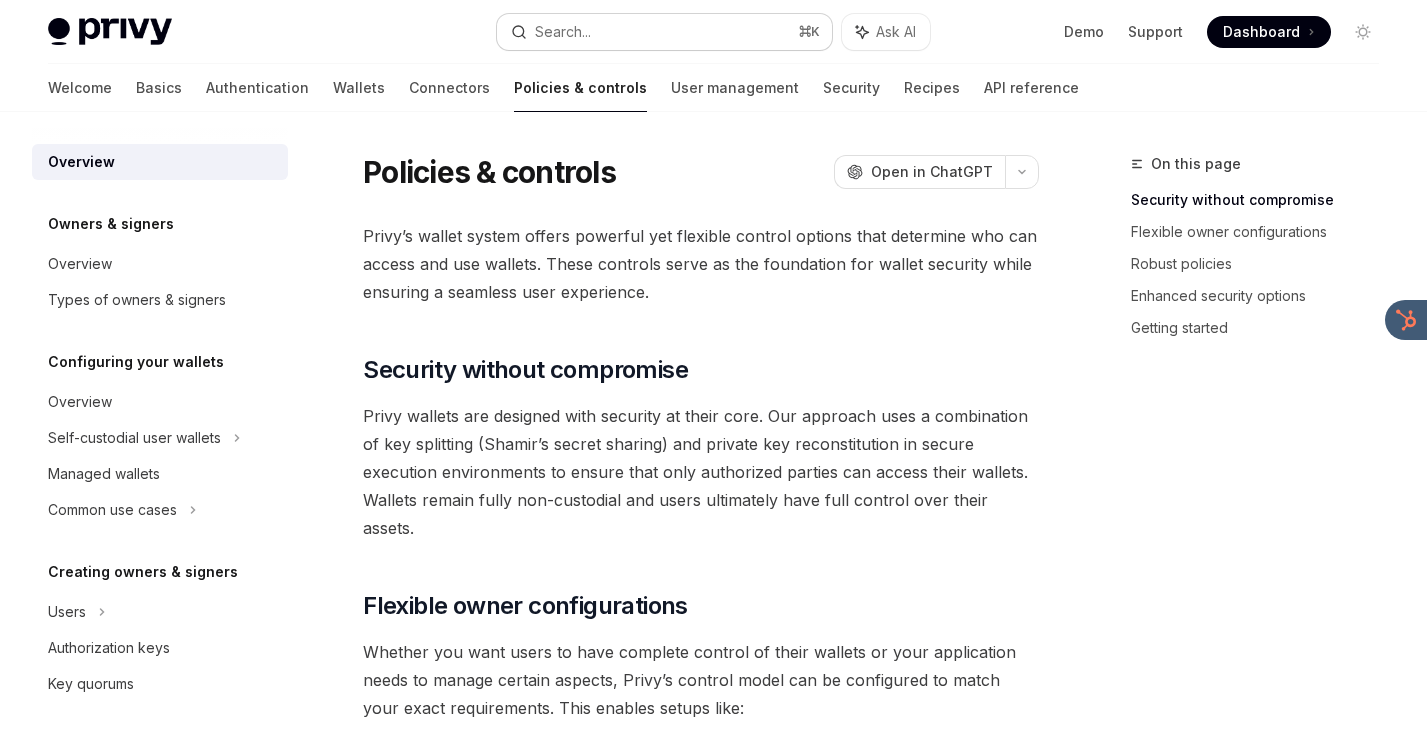click on "Search... ⌘ K" at bounding box center (664, 32) 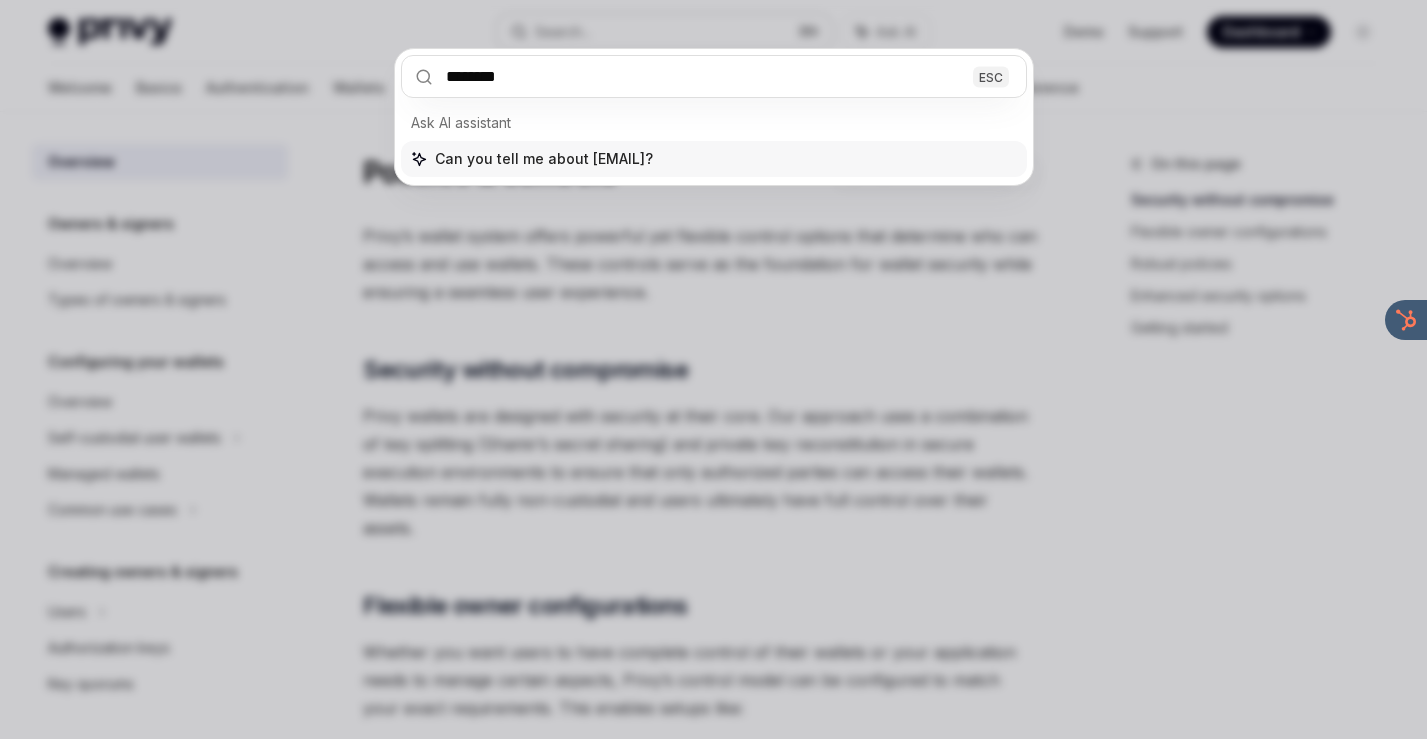 type on "*********" 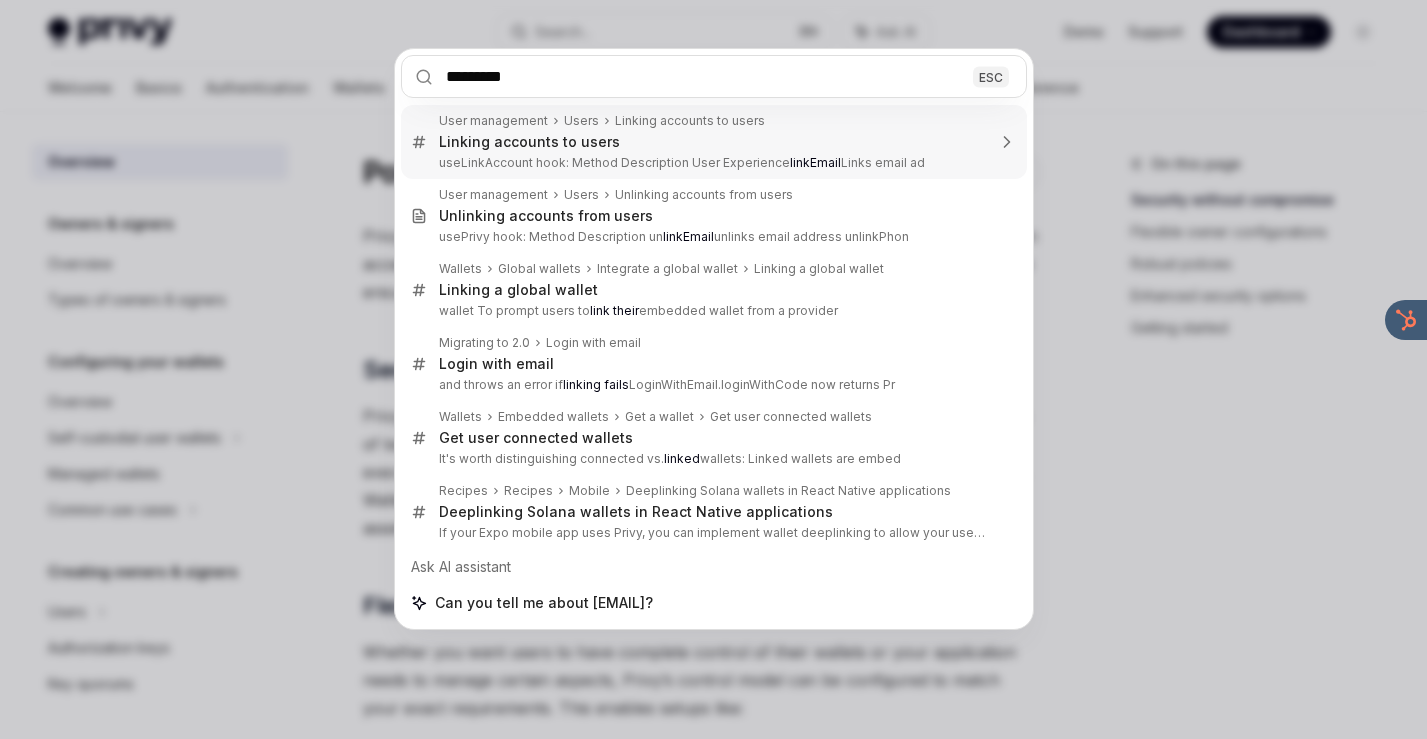 type 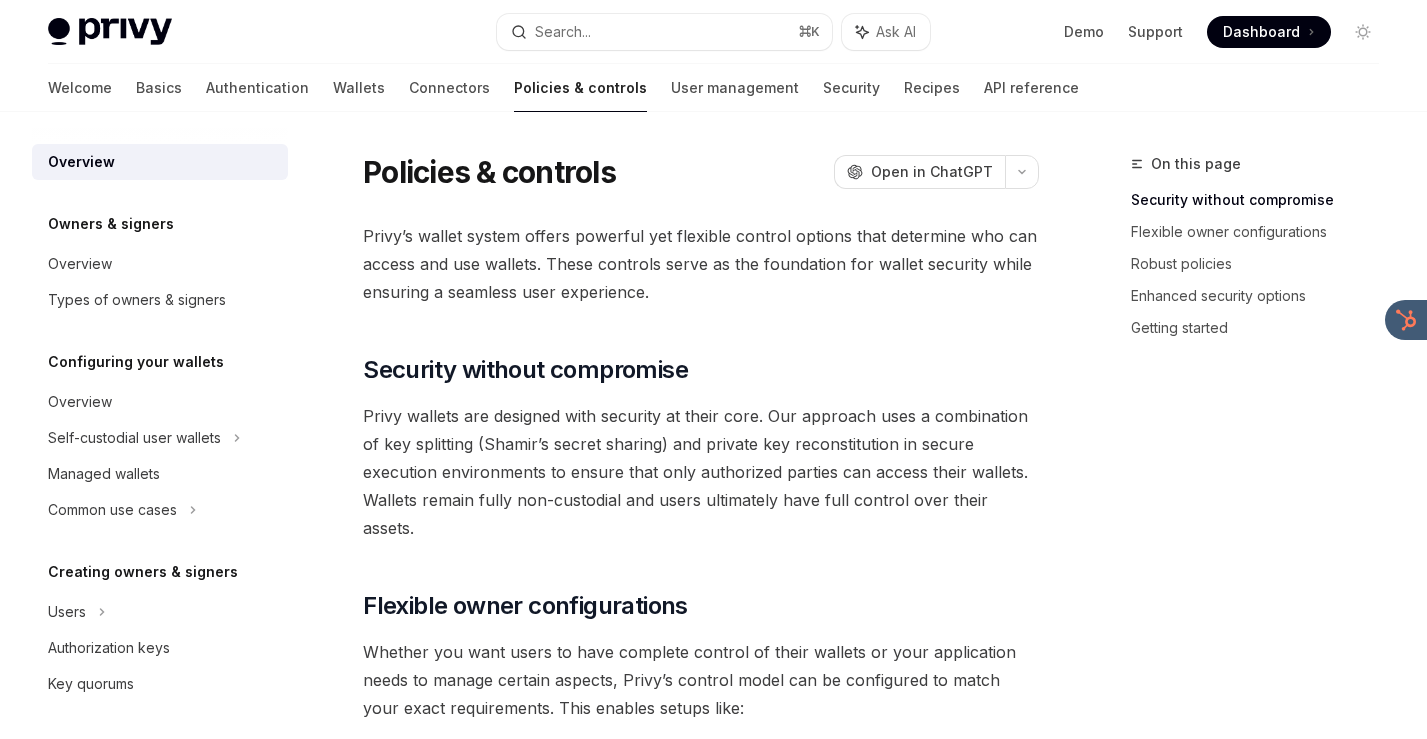 scroll, scrollTop: 112, scrollLeft: 0, axis: vertical 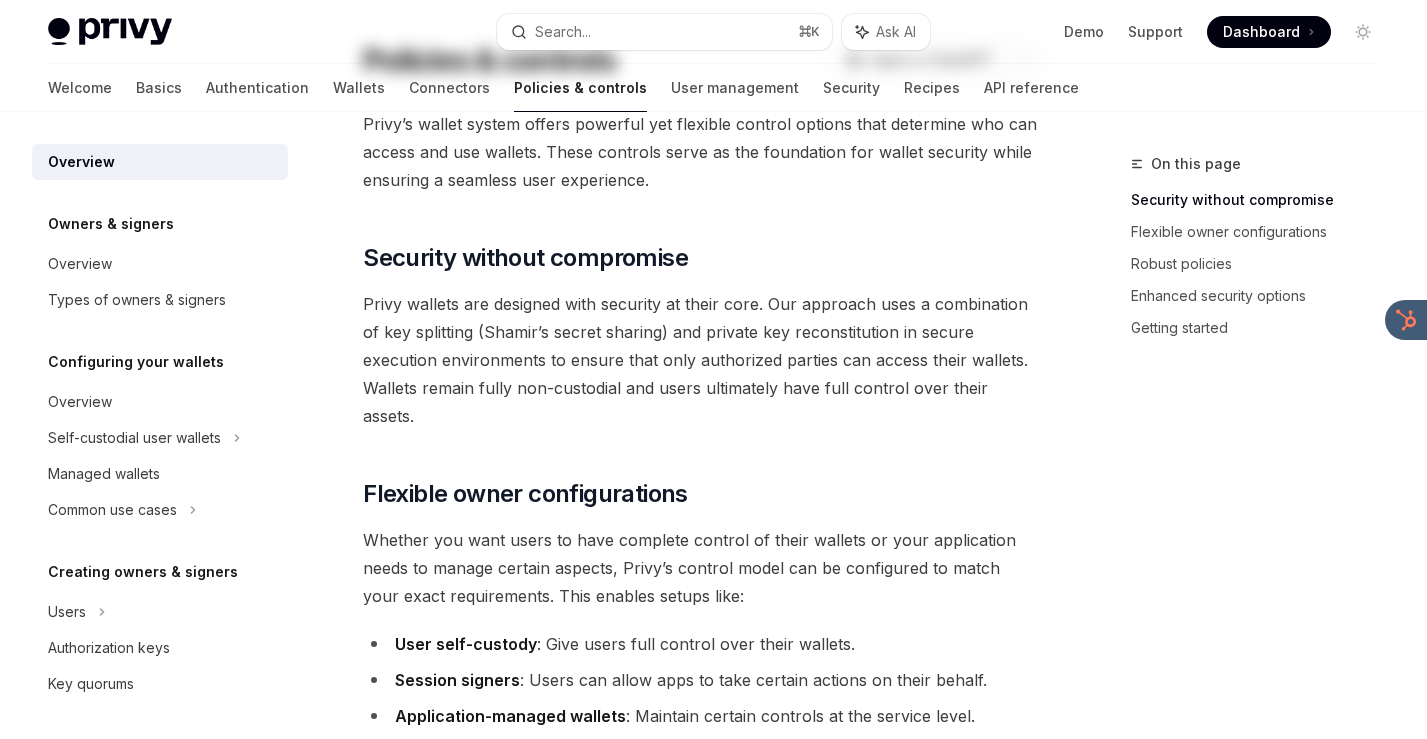 type on "*" 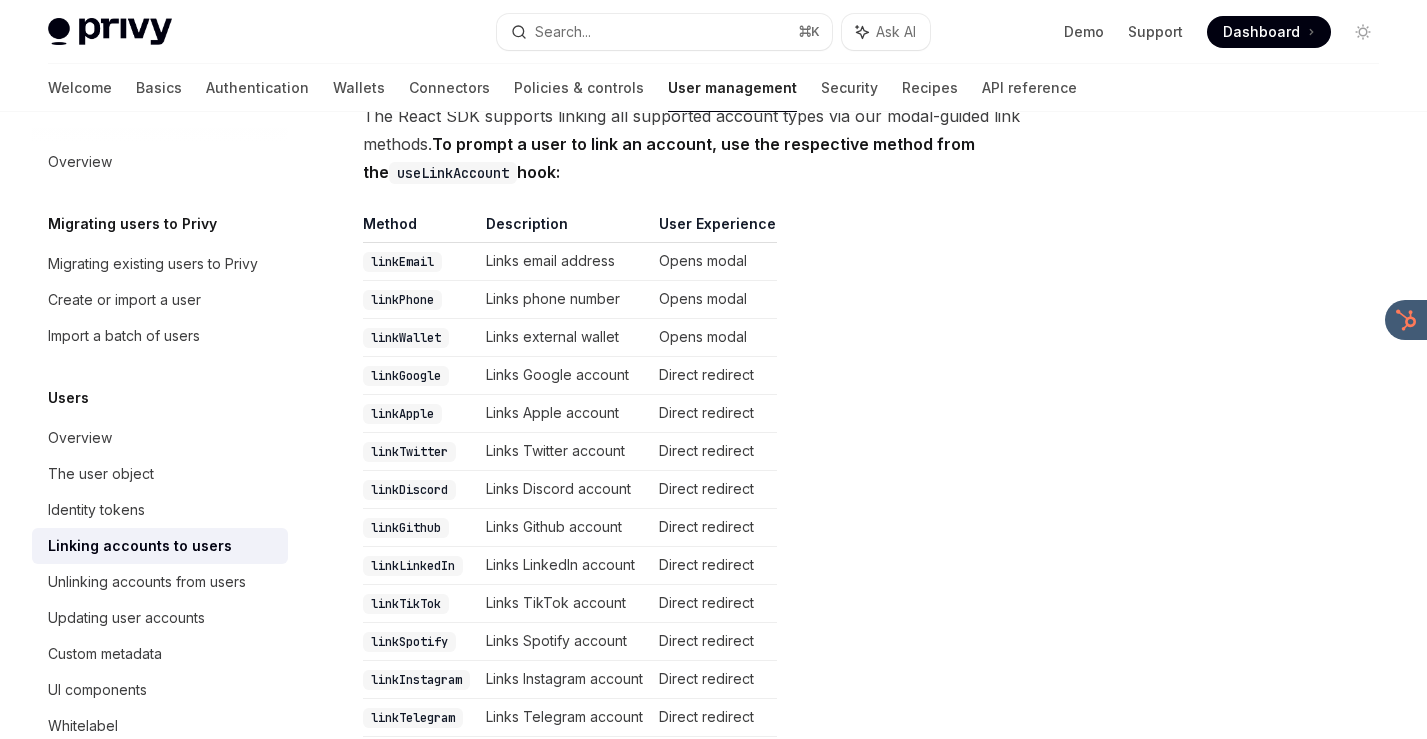scroll, scrollTop: 454, scrollLeft: 0, axis: vertical 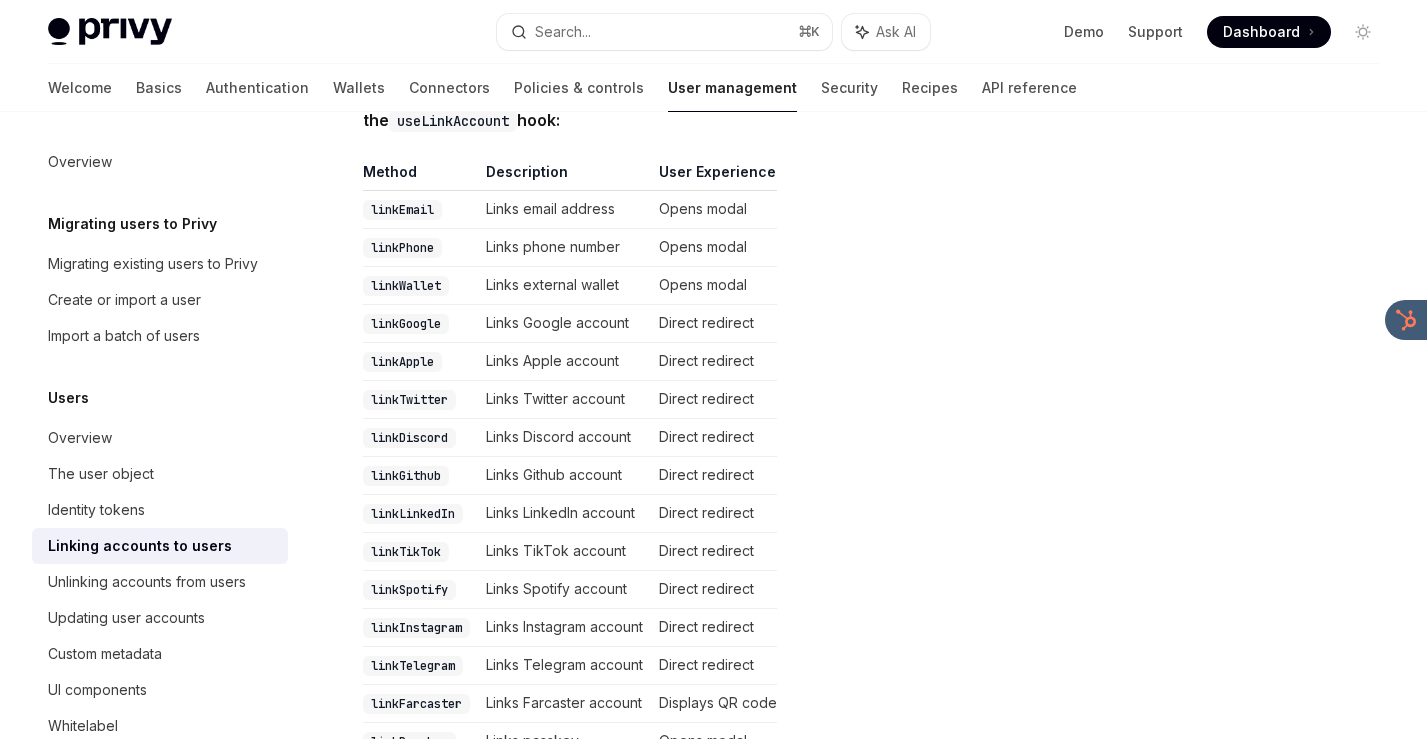 click on "Method Description User Experience linkEmail Links email address Opens modal linkPhone Links phone number Opens modal linkWallet Links external wallet Opens modal linkGoogle Links Google account Direct redirect linkApple Links Apple account Direct redirect linkTwitter Links Twitter account Direct redirect linkDiscord Links Discord account Direct redirect linkGithub Links Github account Direct redirect linkLinkedIn Links LinkedIn account Direct redirect linkTikTok Links TikTok account Direct redirect linkSpotify Links Spotify account Direct redirect linkInstagram Links Instagram account Direct redirect linkTelegram Links Telegram account Direct redirect linkFarcaster Links Farcaster account Displays QR code linkPasskey Links passkey Opens modal" at bounding box center (701, 461) 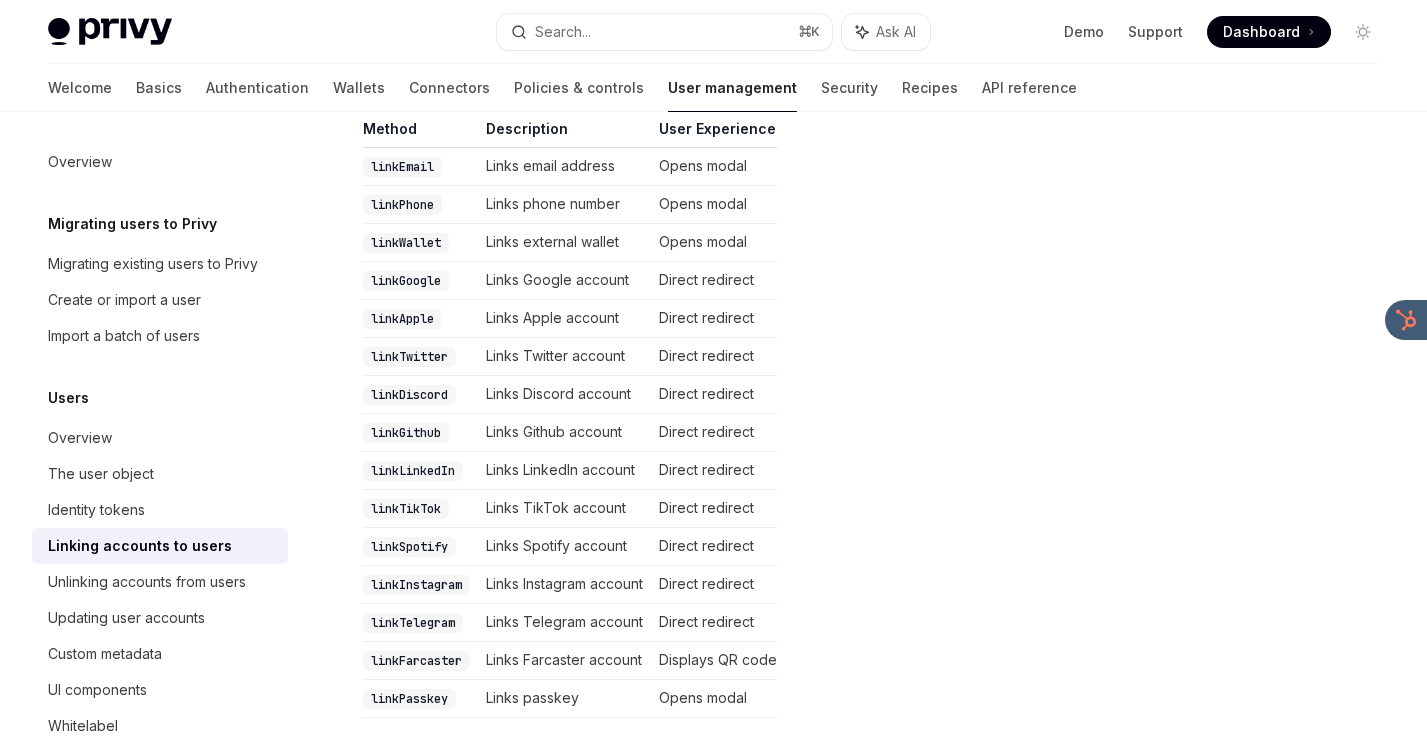 scroll, scrollTop: 481, scrollLeft: 0, axis: vertical 